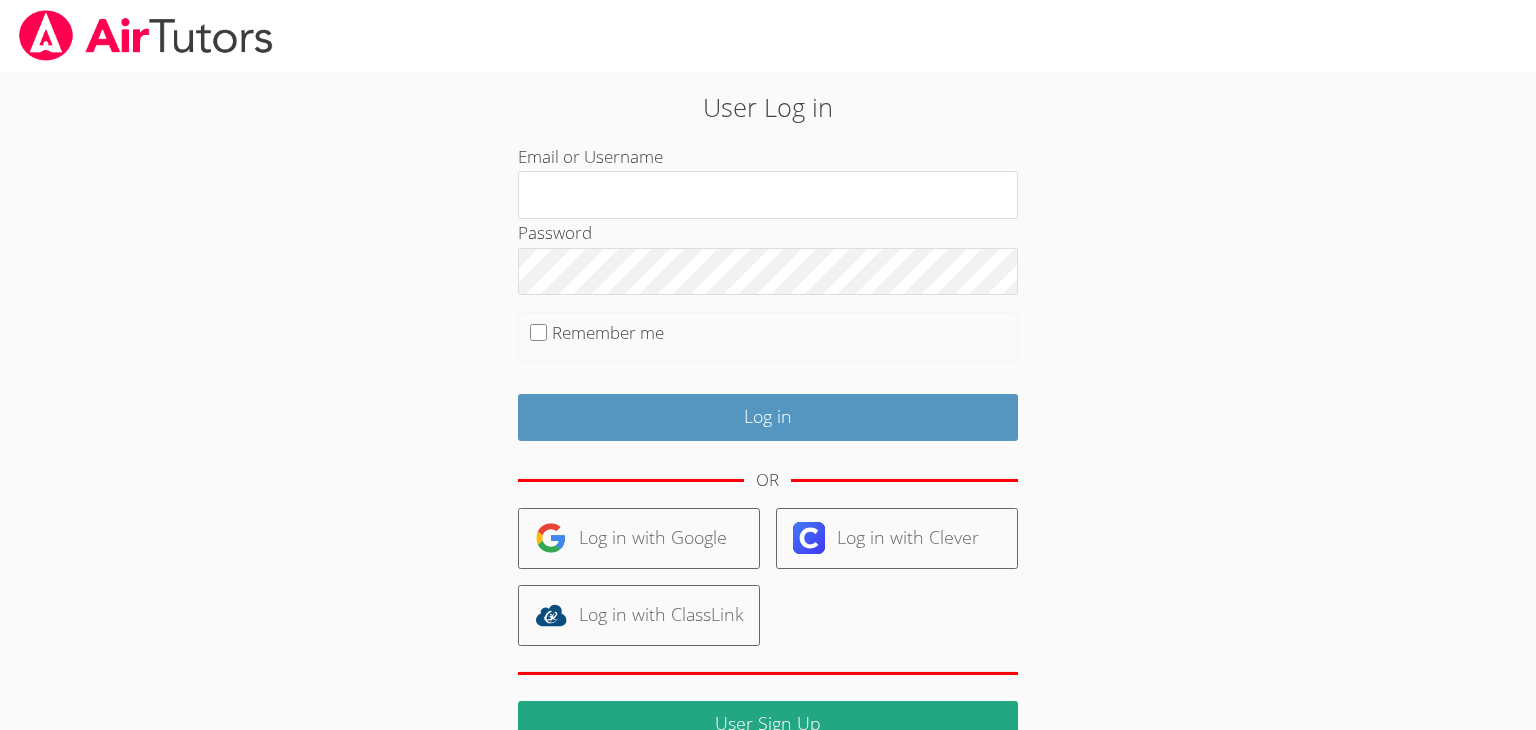 scroll, scrollTop: 0, scrollLeft: 0, axis: both 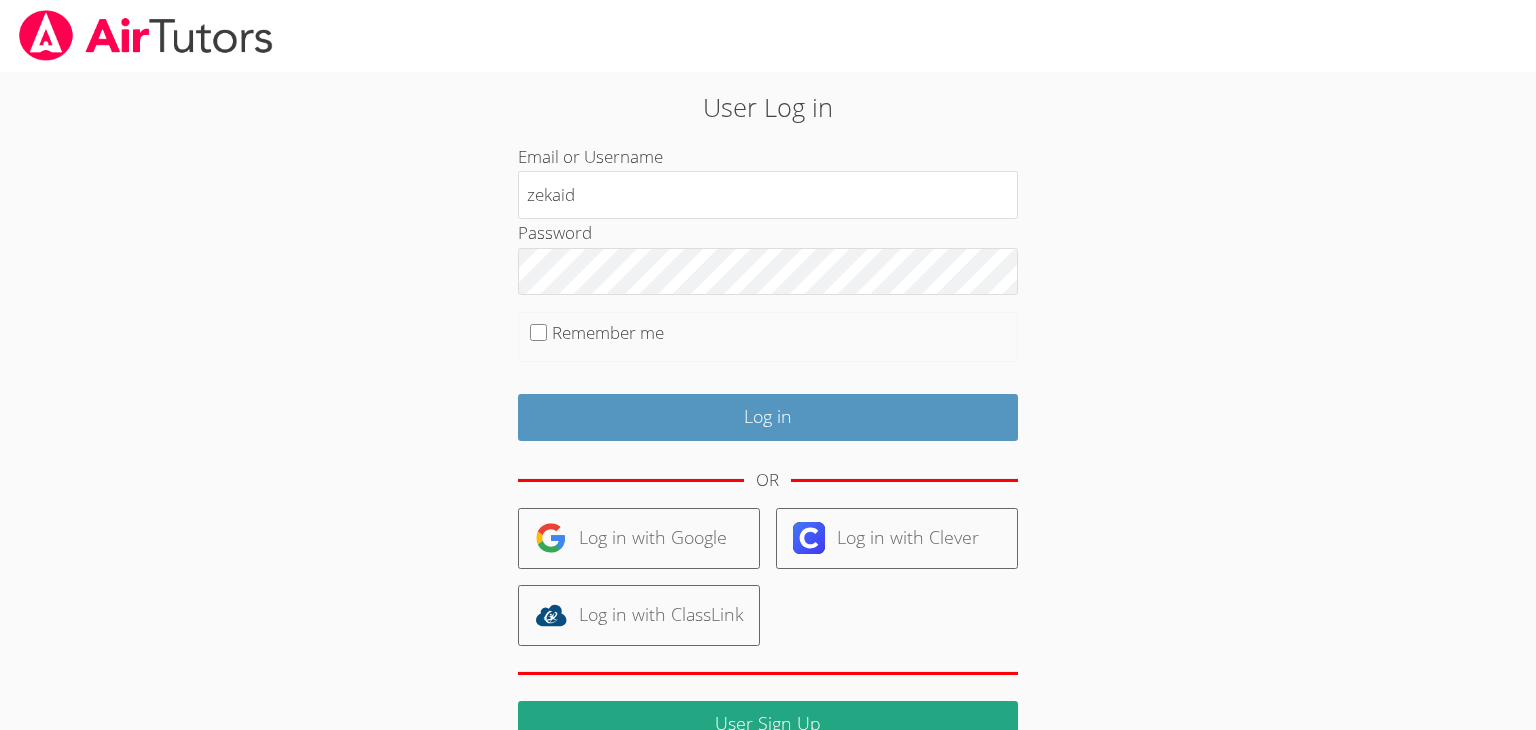 type on "zekaid" 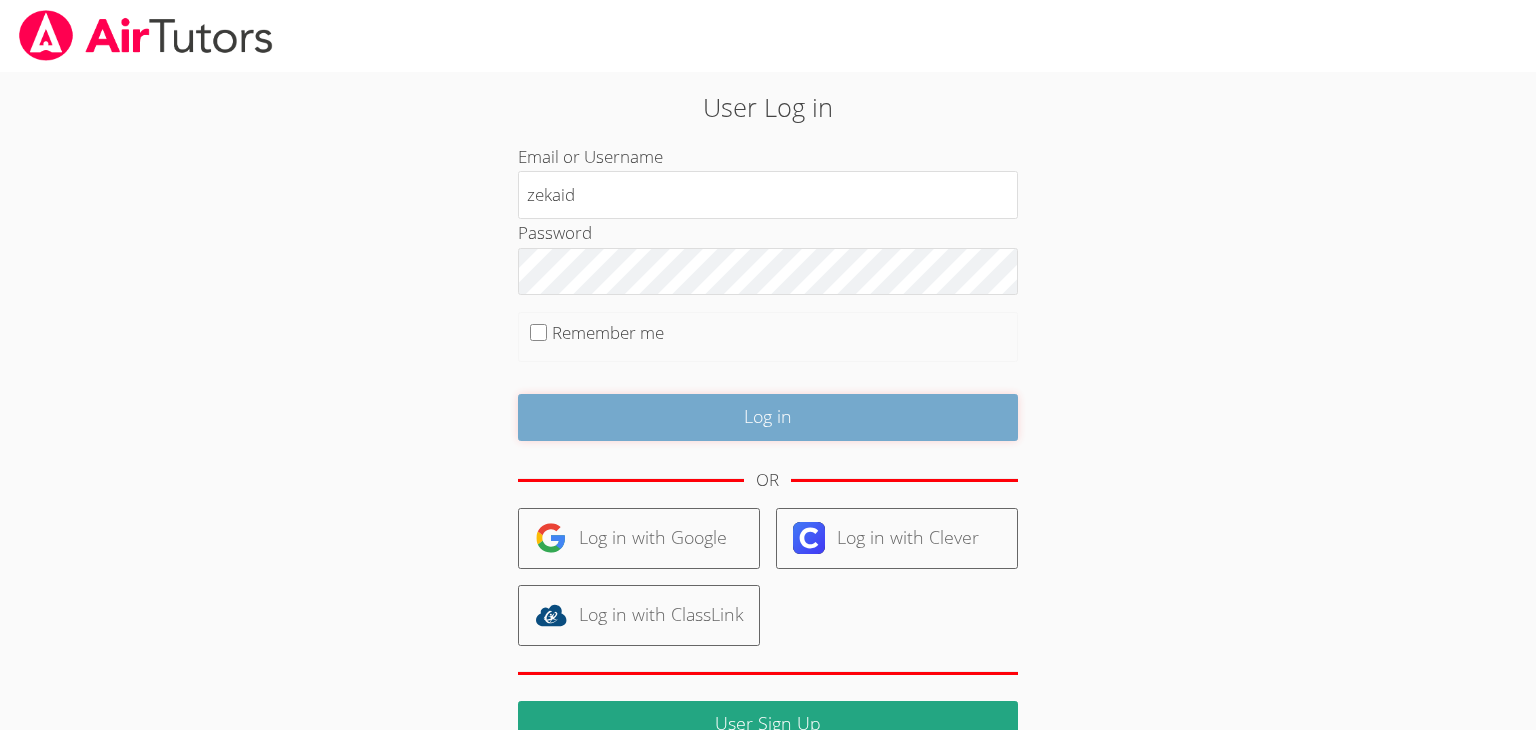 click on "Log in" at bounding box center [768, 417] 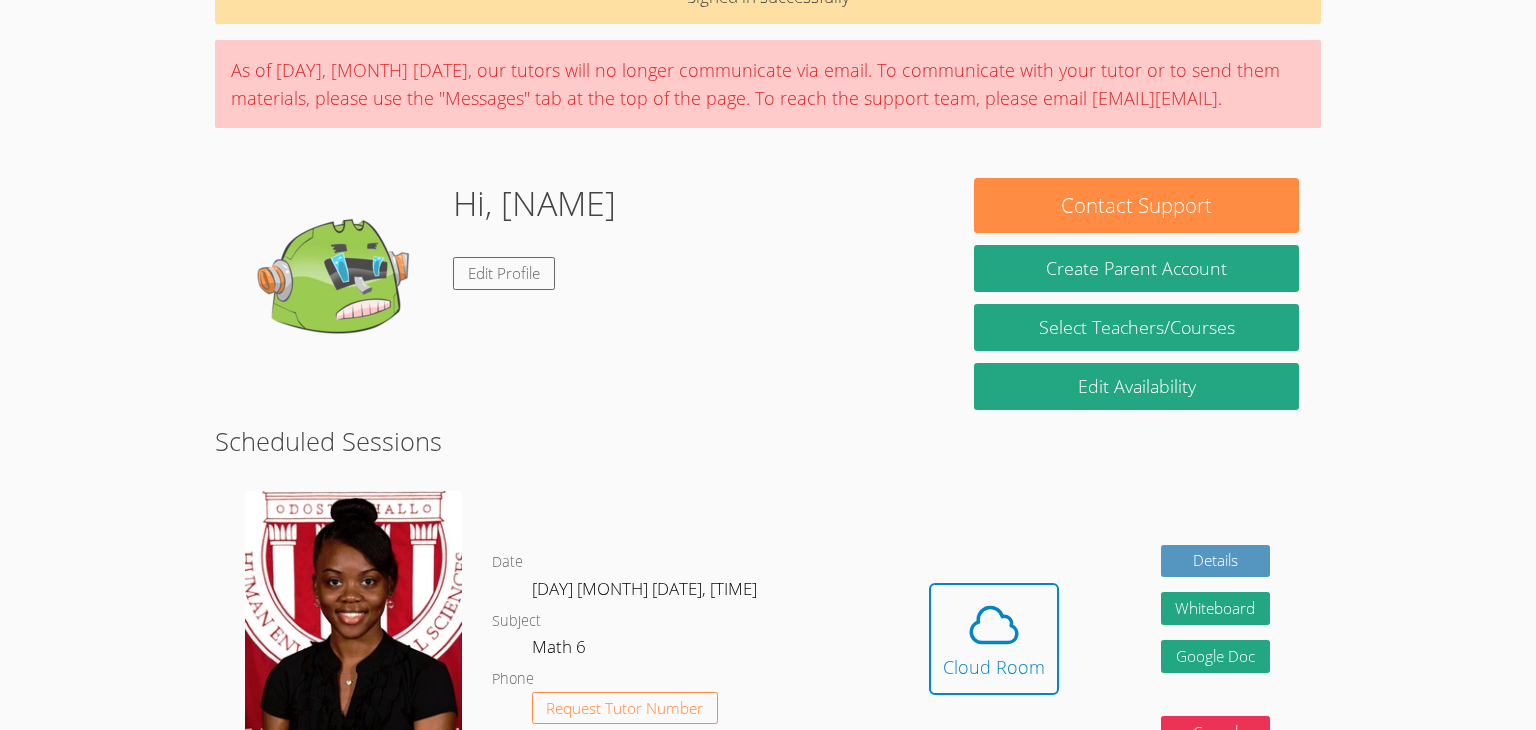 scroll, scrollTop: 120, scrollLeft: 0, axis: vertical 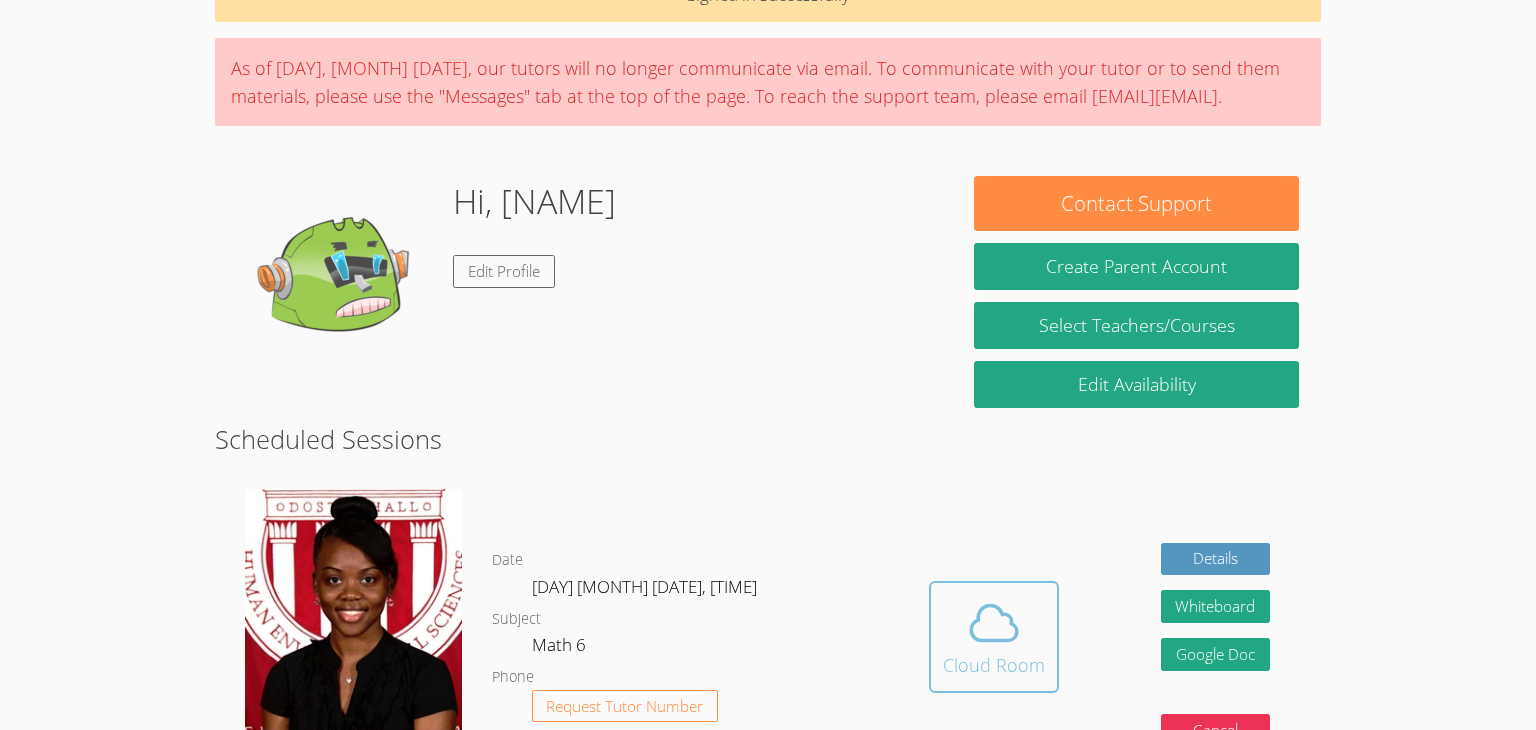 click on "Cloud Room" at bounding box center [994, 665] 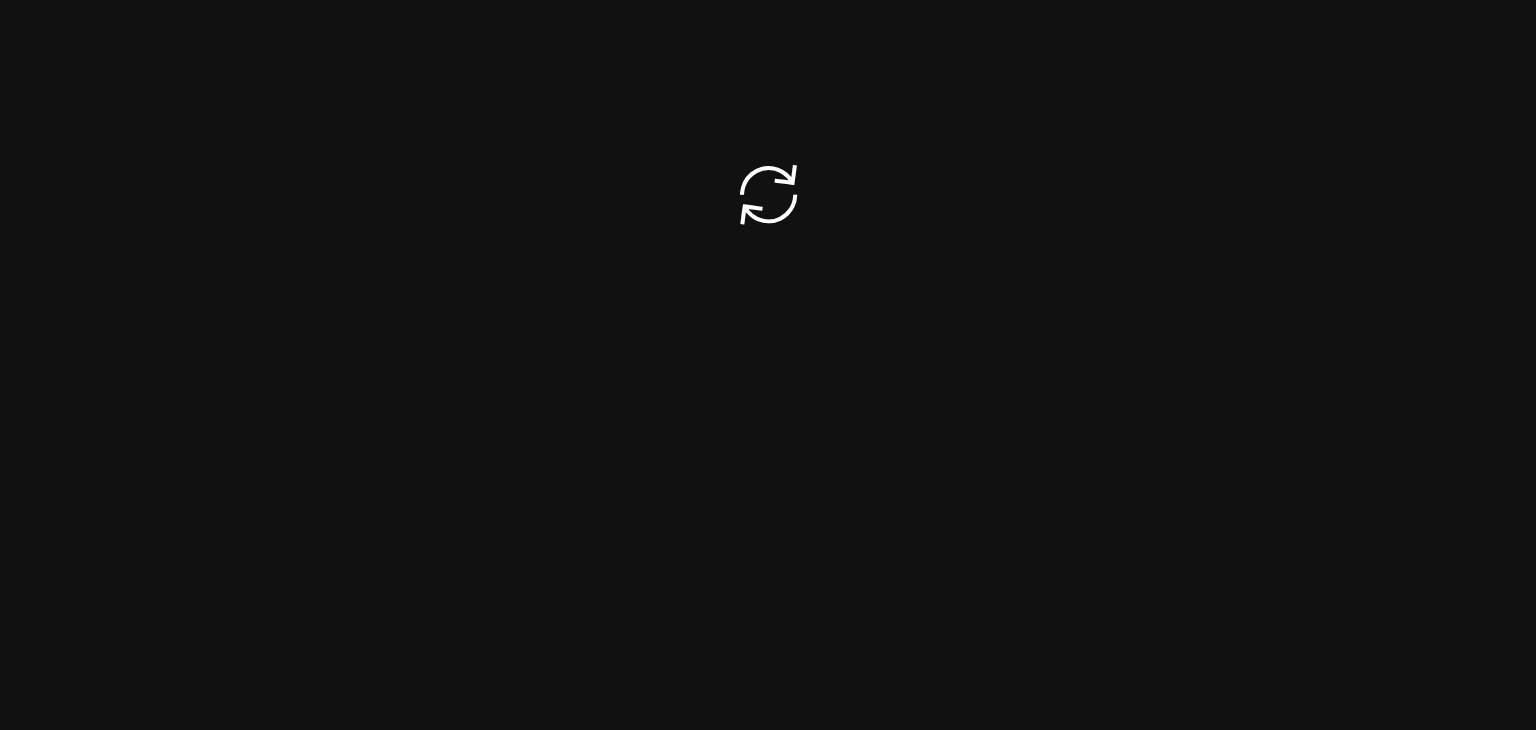 scroll, scrollTop: 0, scrollLeft: 0, axis: both 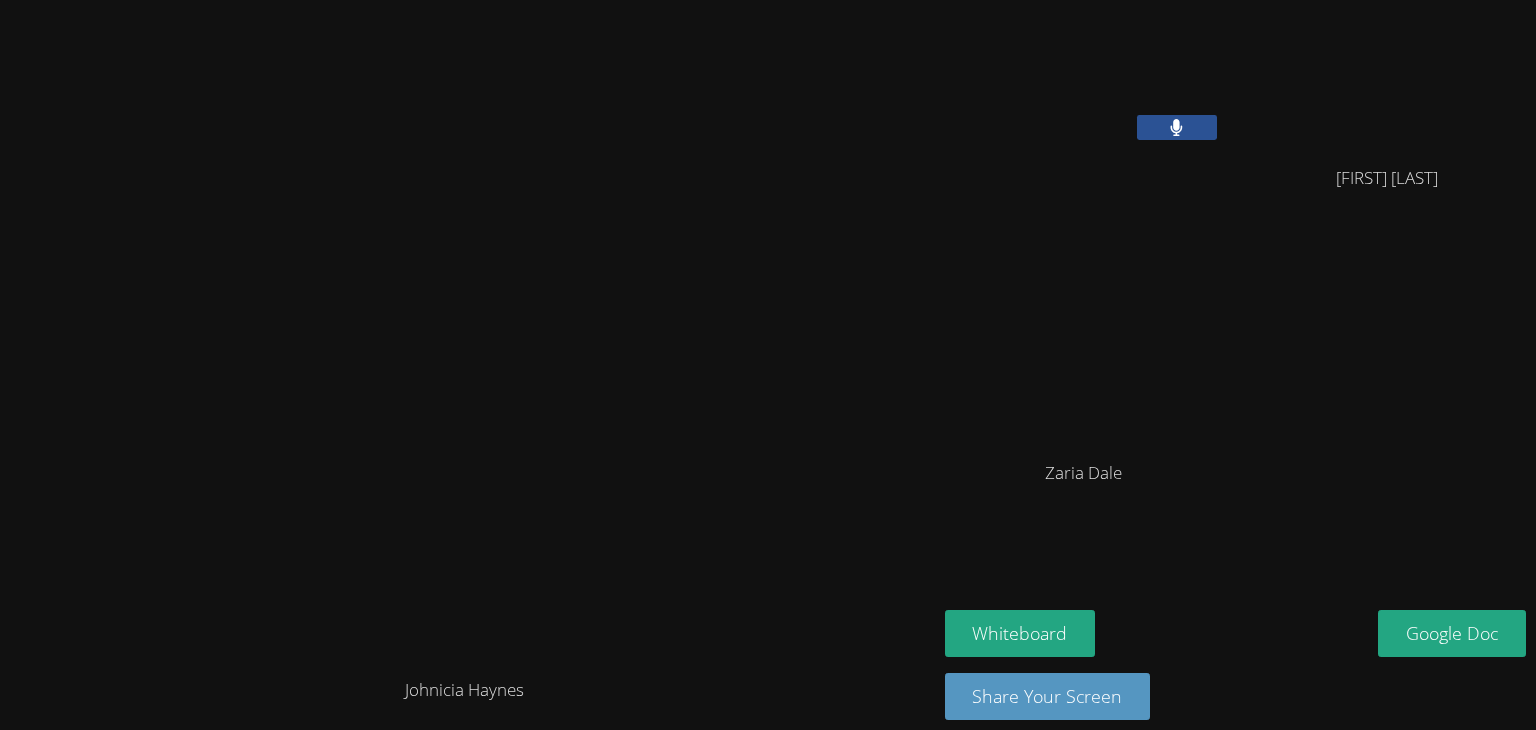 click at bounding box center [1177, 127] 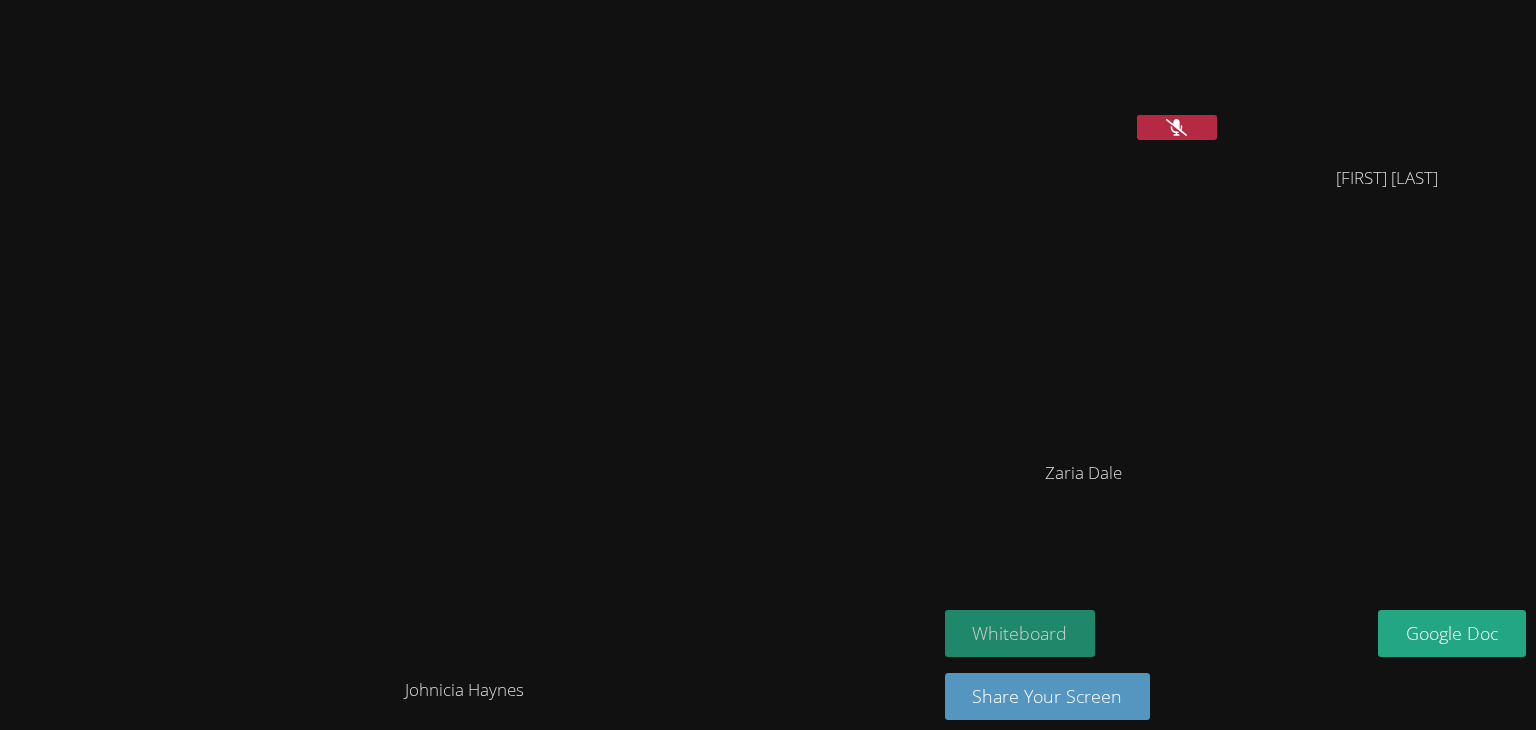 click on "Whiteboard" at bounding box center (1020, 633) 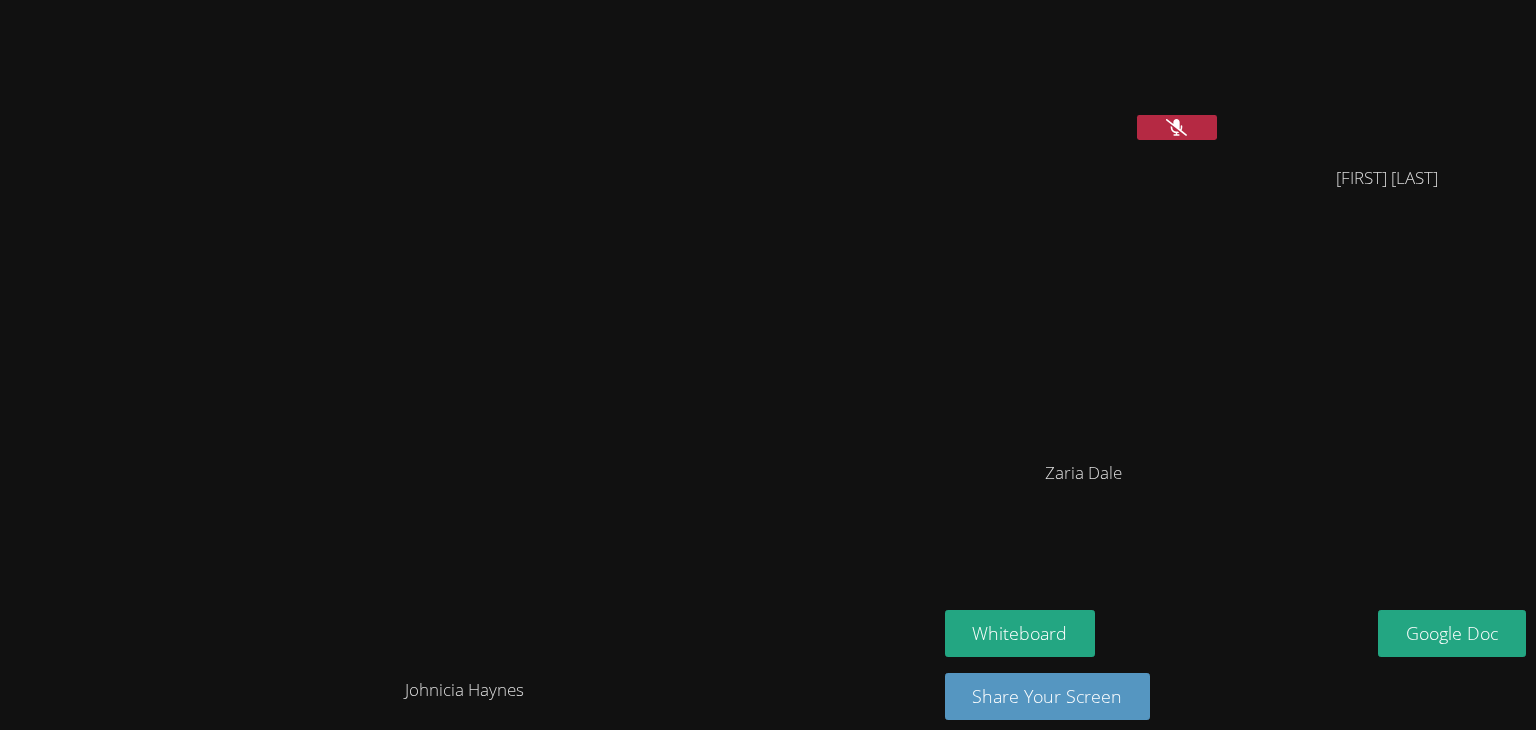 click at bounding box center [1177, 127] 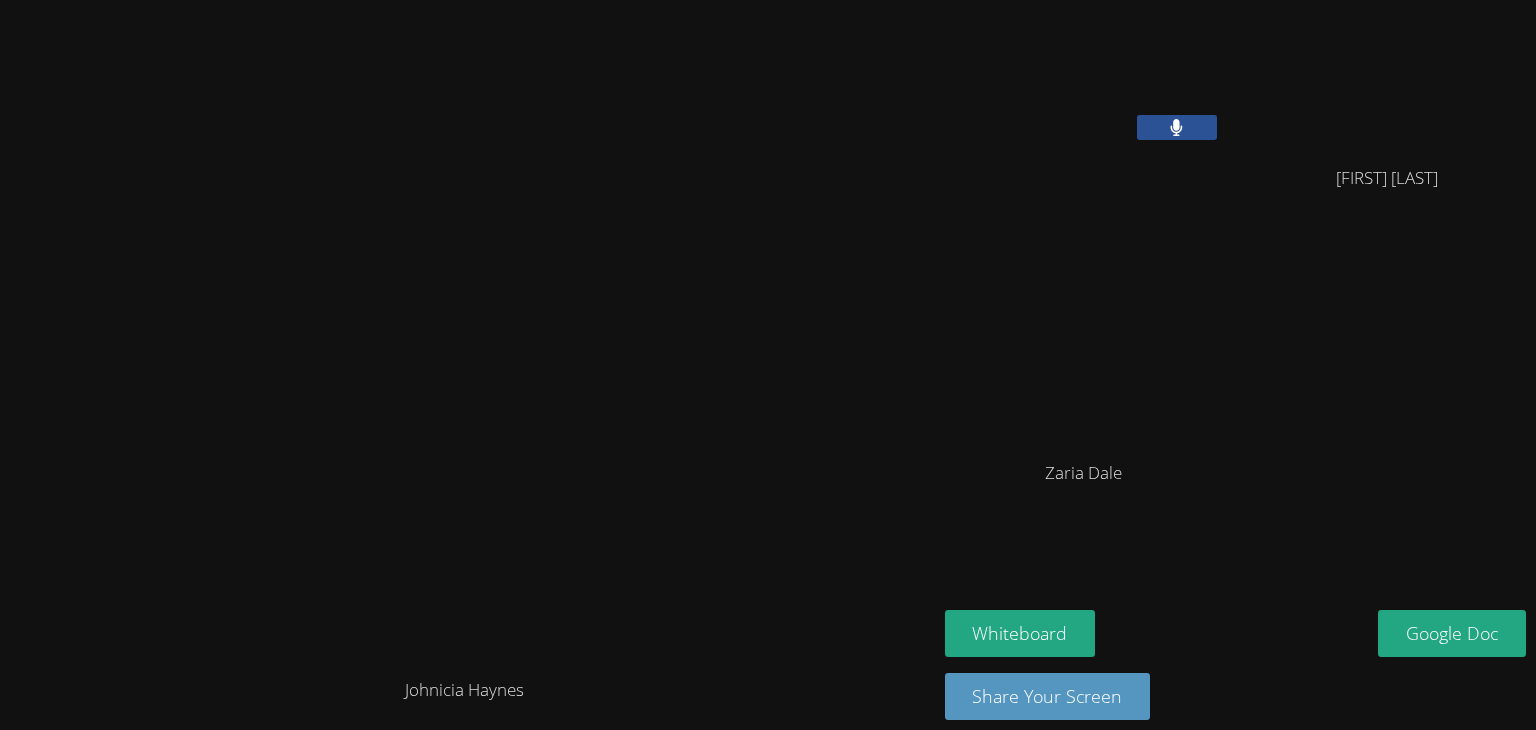 click at bounding box center [1177, 127] 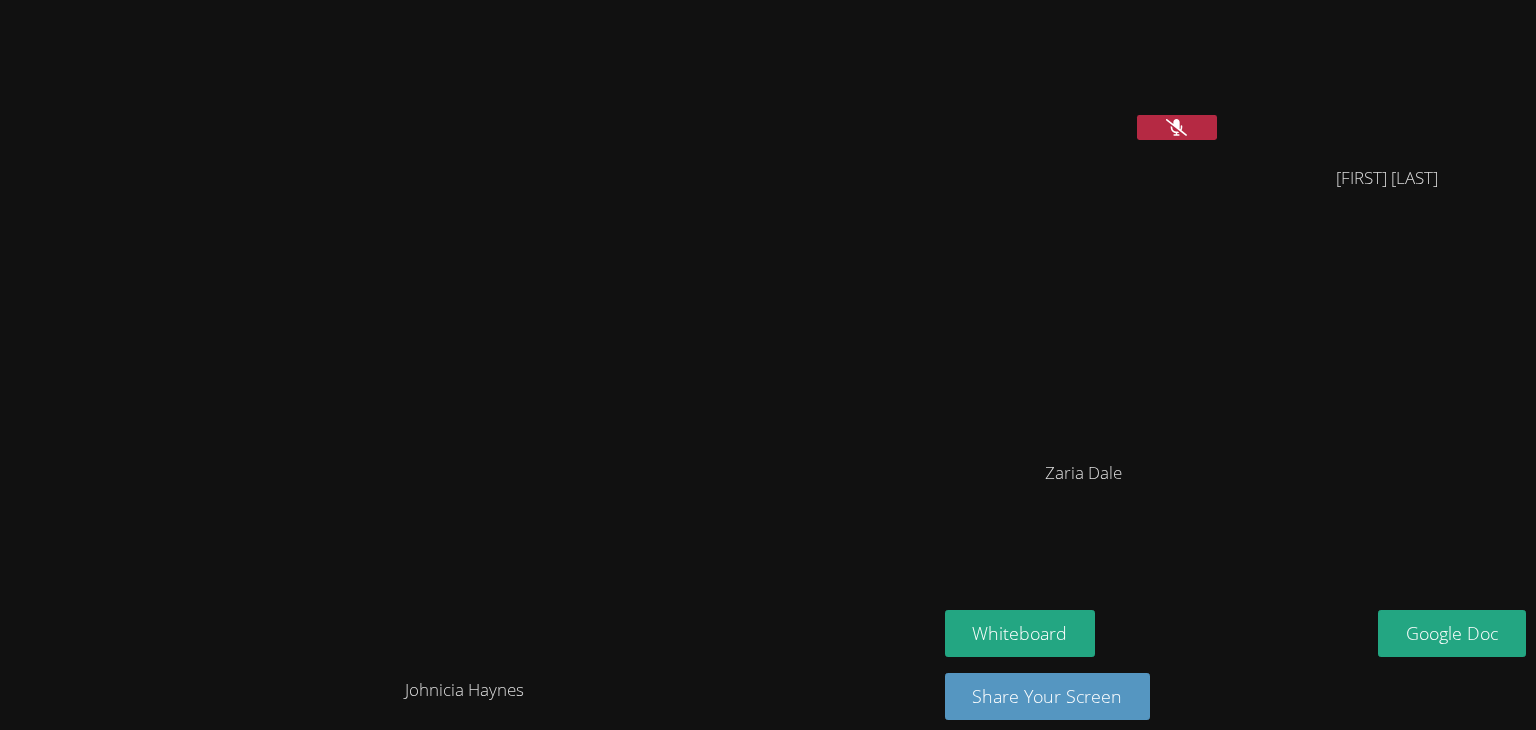 type 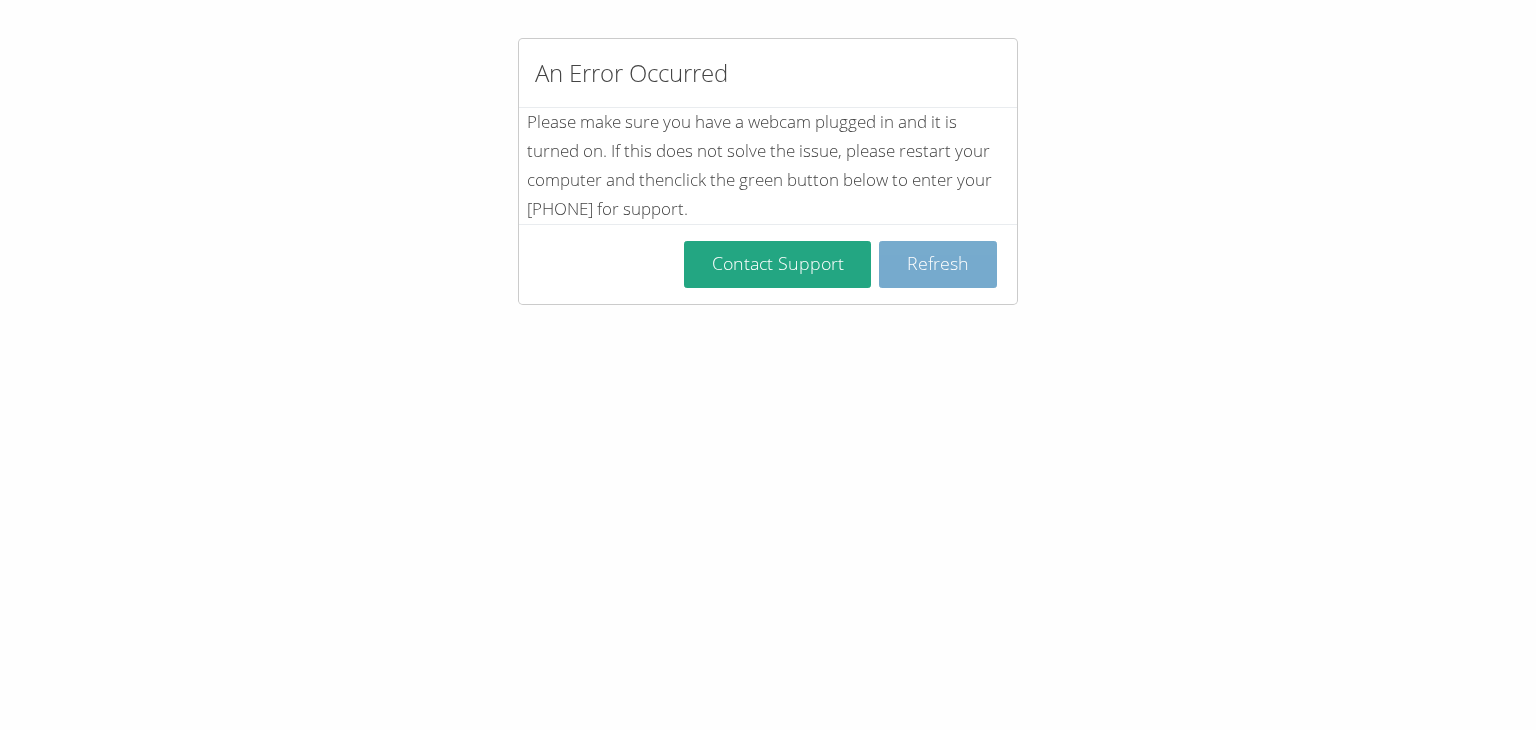 click on "Refresh" at bounding box center [938, 264] 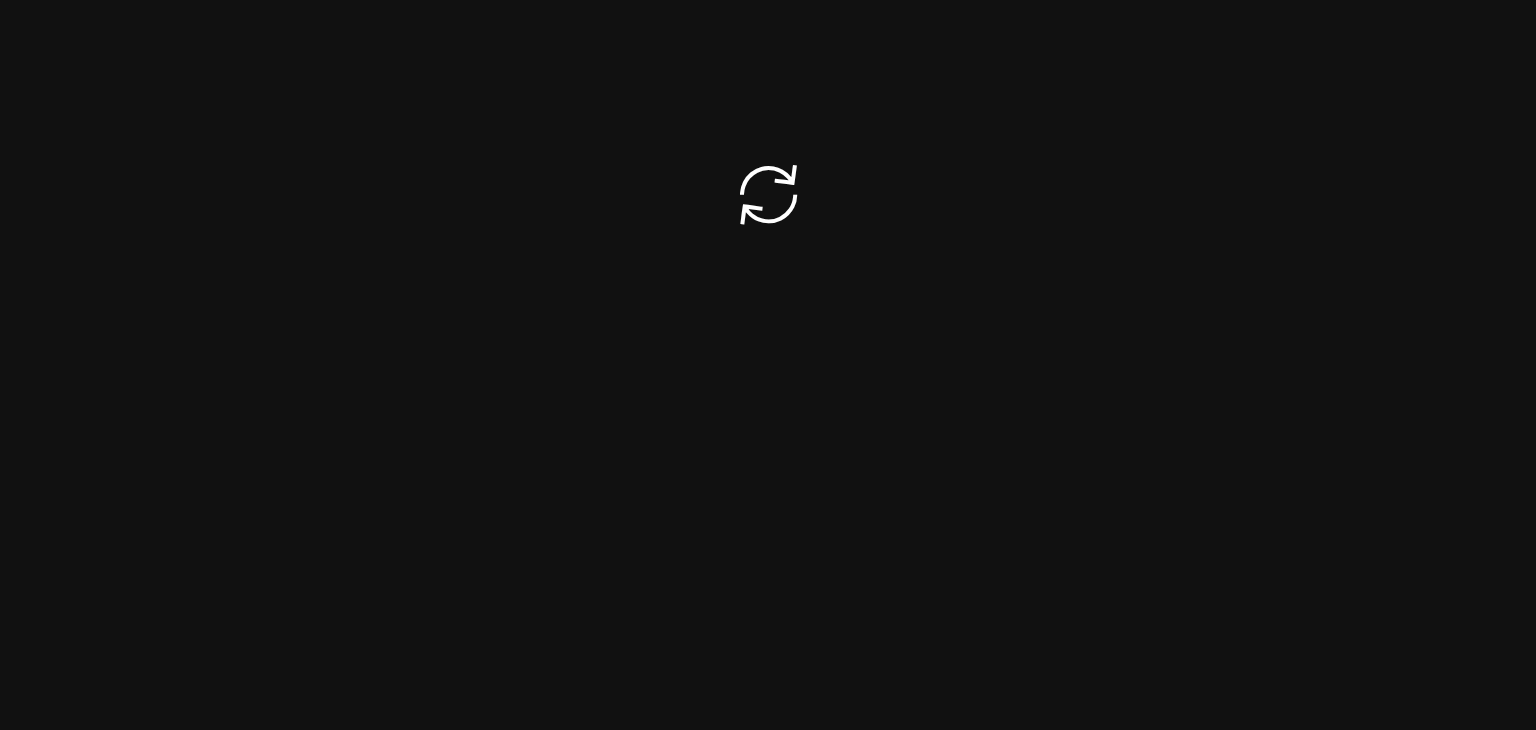 scroll, scrollTop: 0, scrollLeft: 0, axis: both 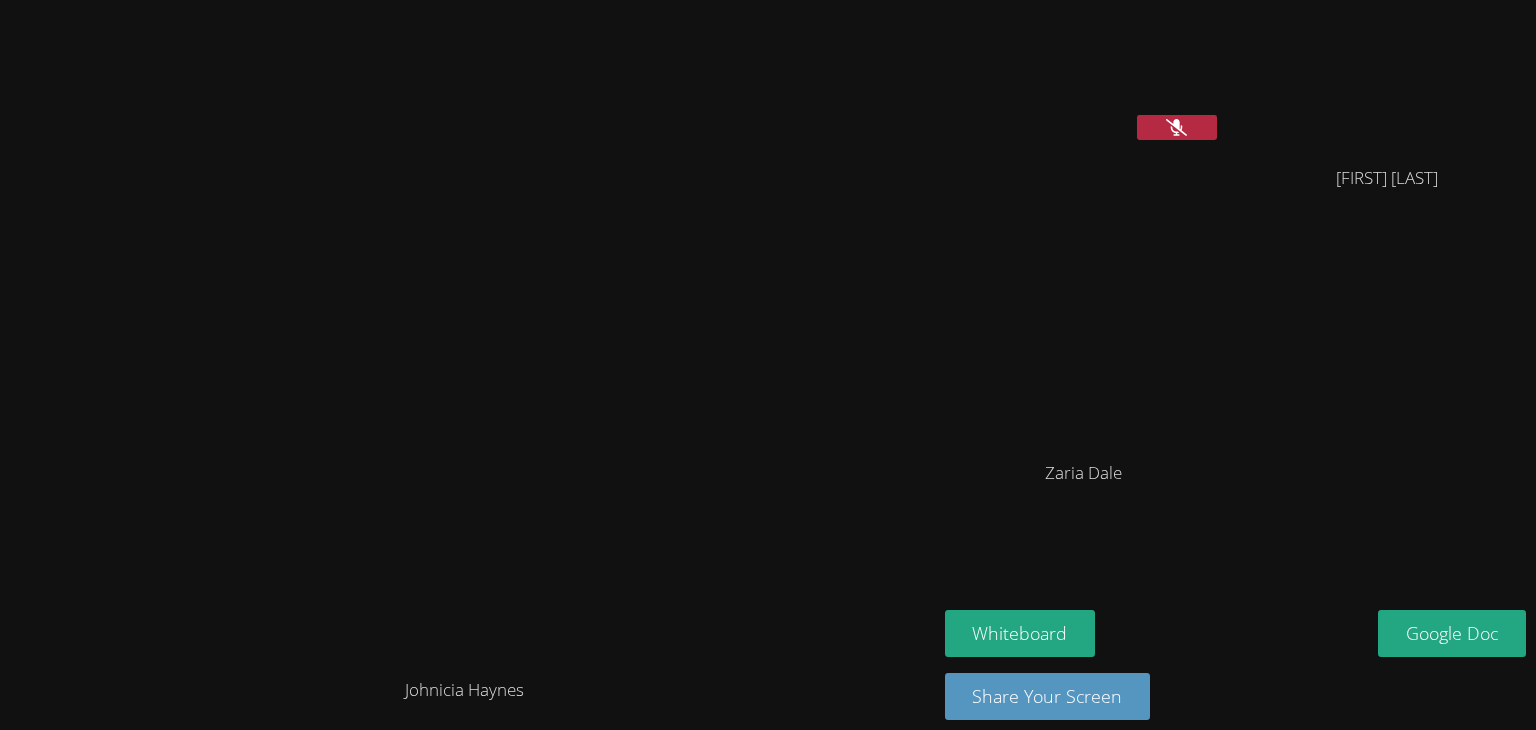 click at bounding box center [1177, 127] 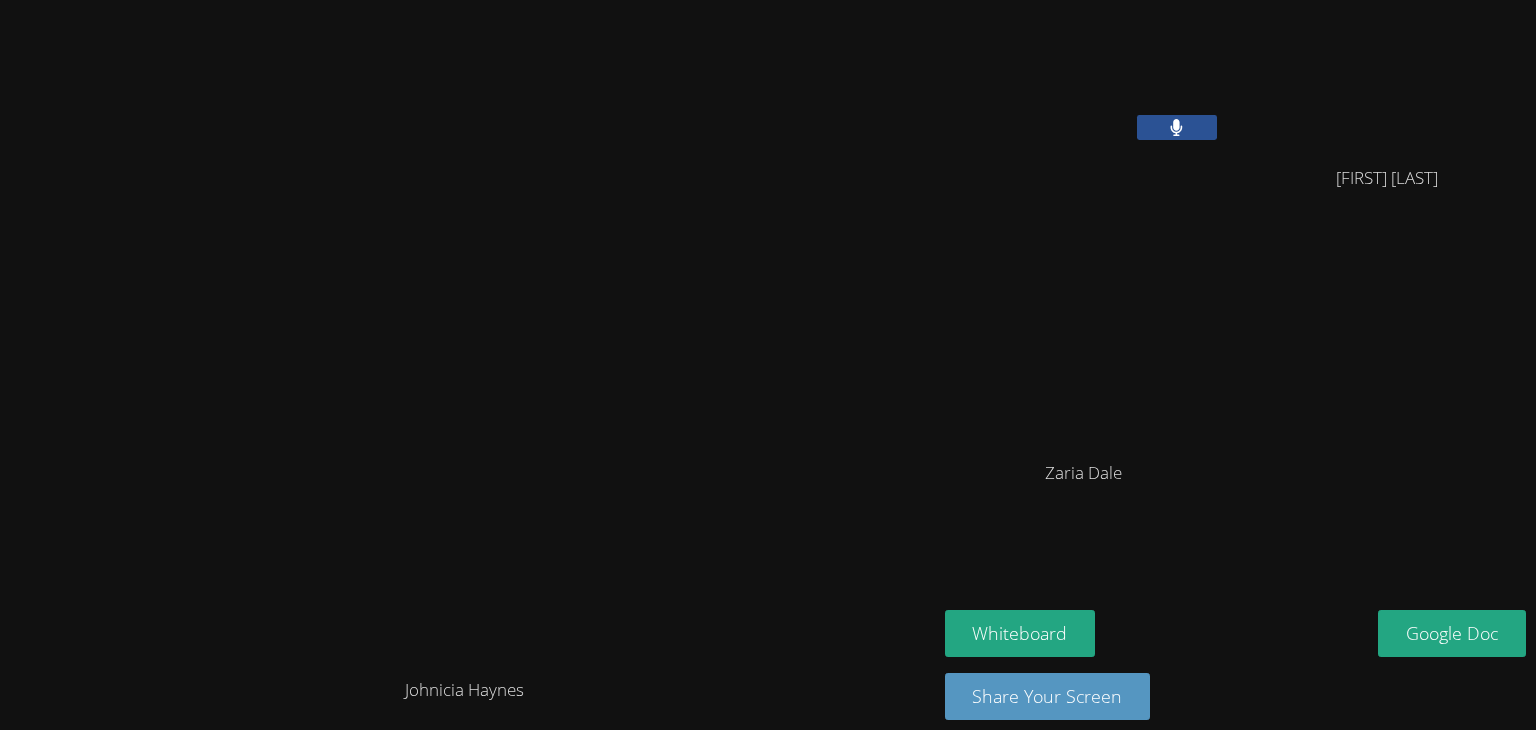click at bounding box center [1177, 127] 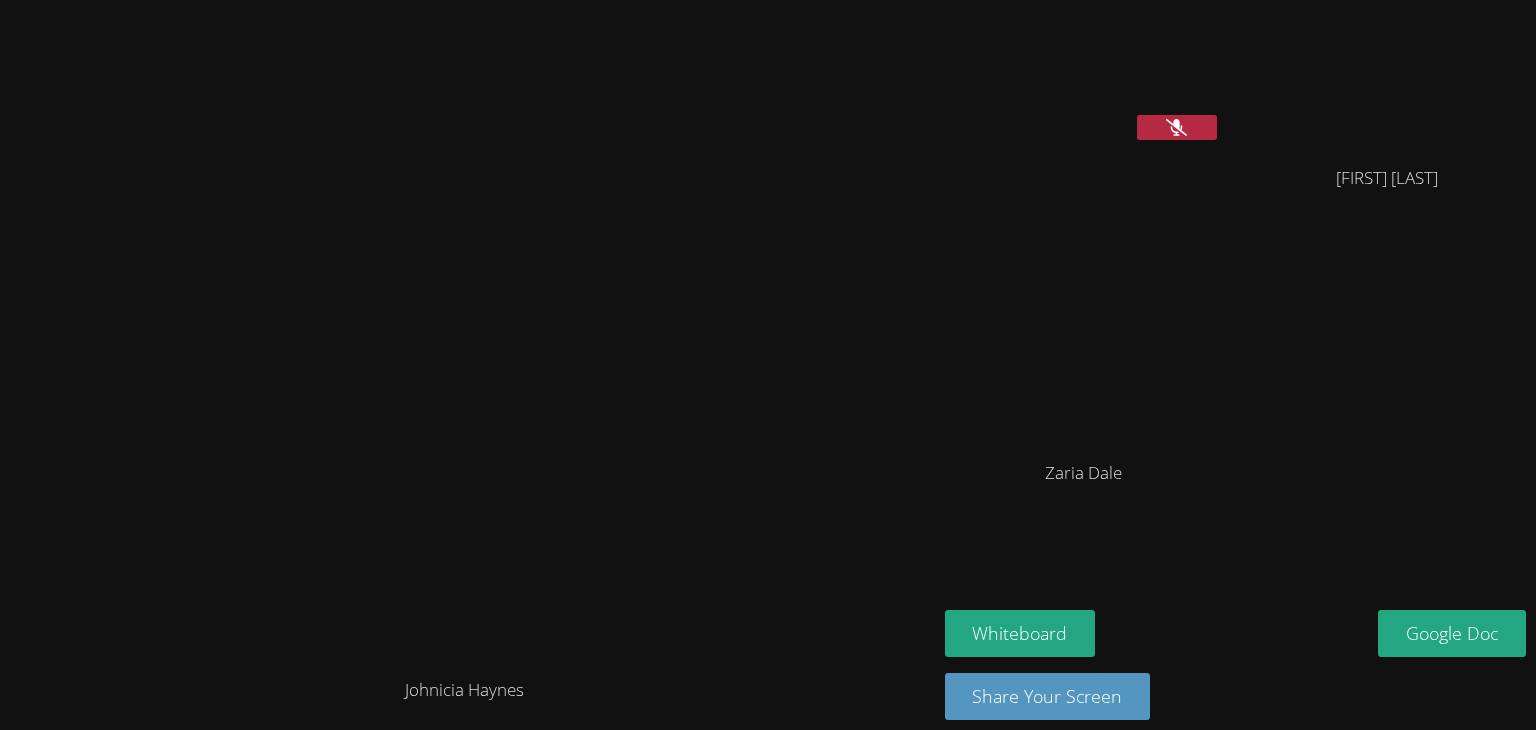 click at bounding box center (1177, 127) 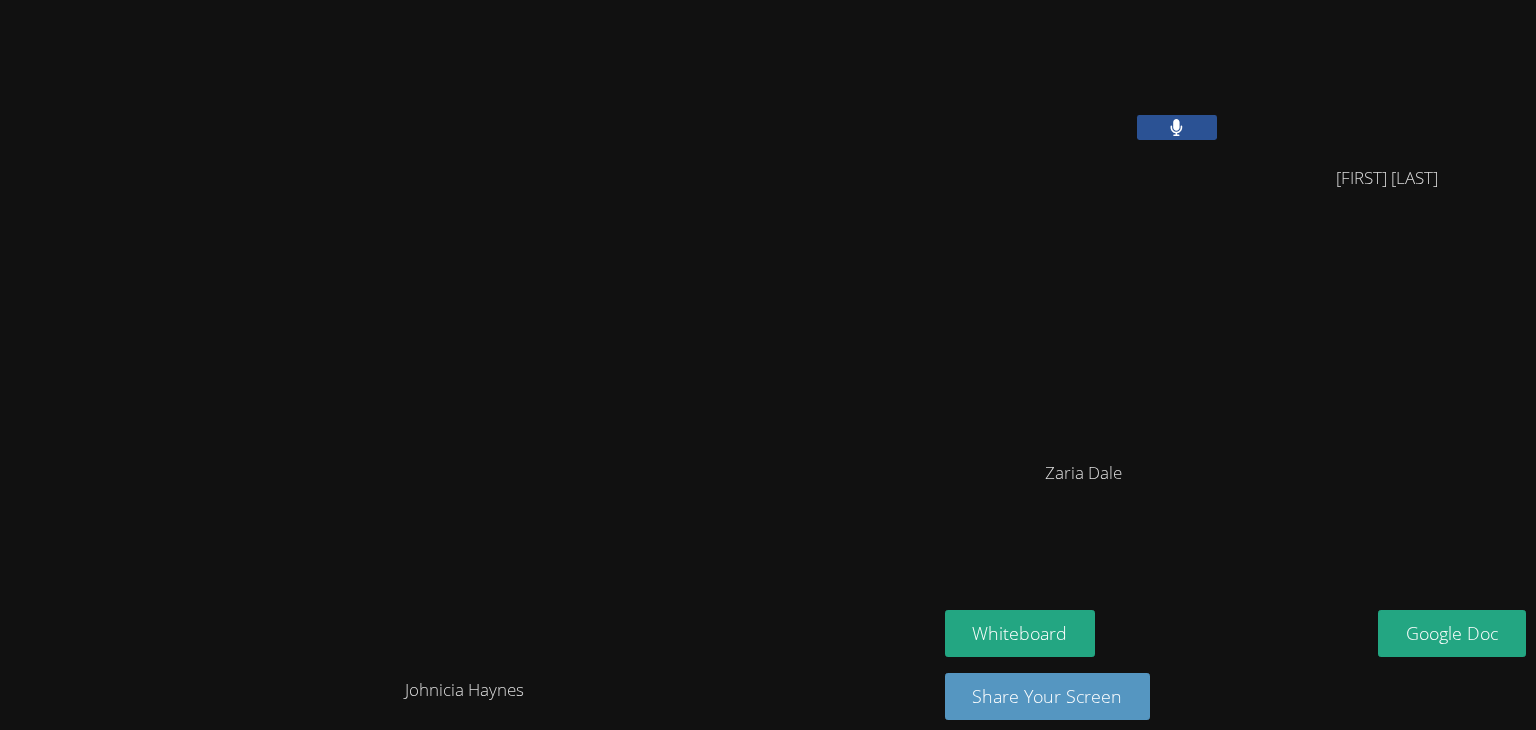 click at bounding box center [1177, 127] 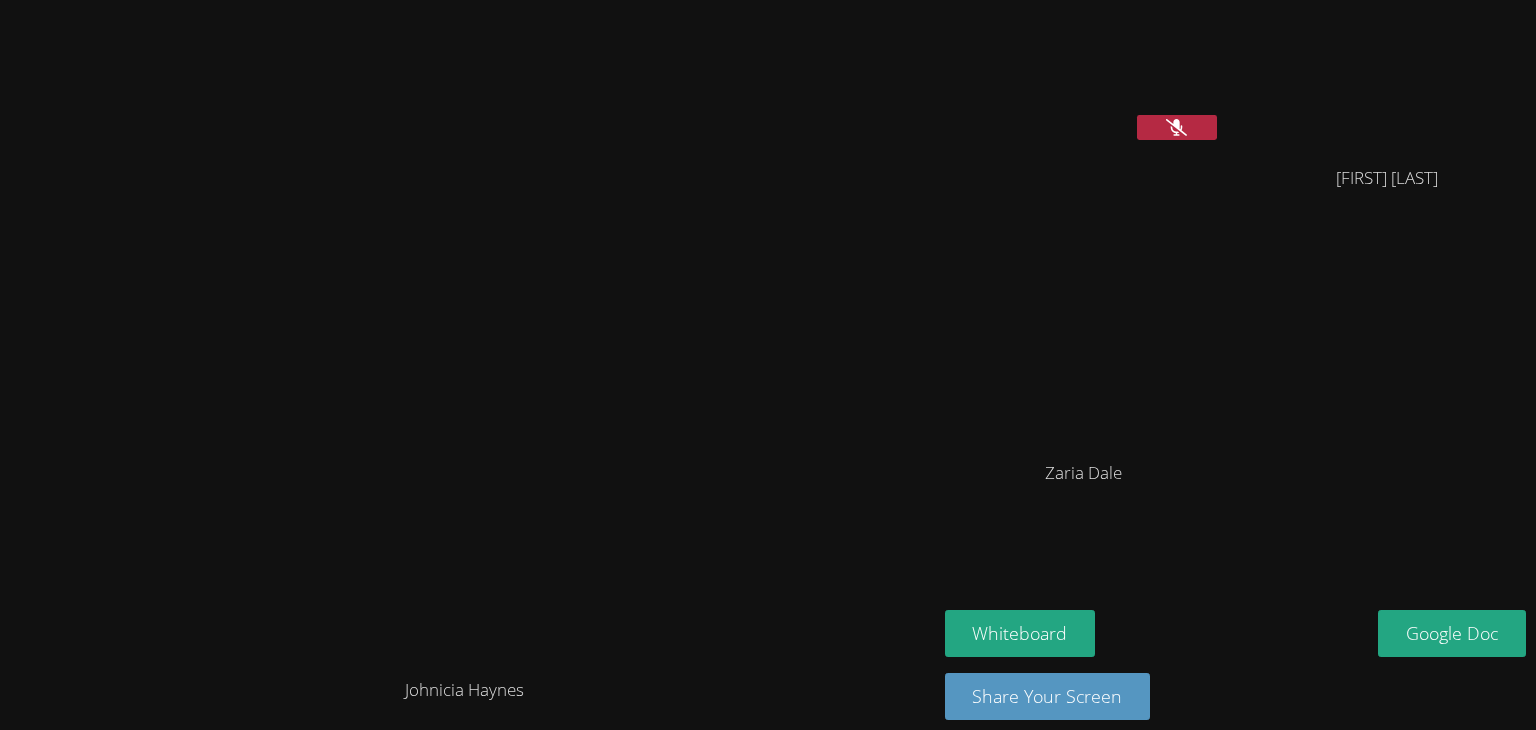 click 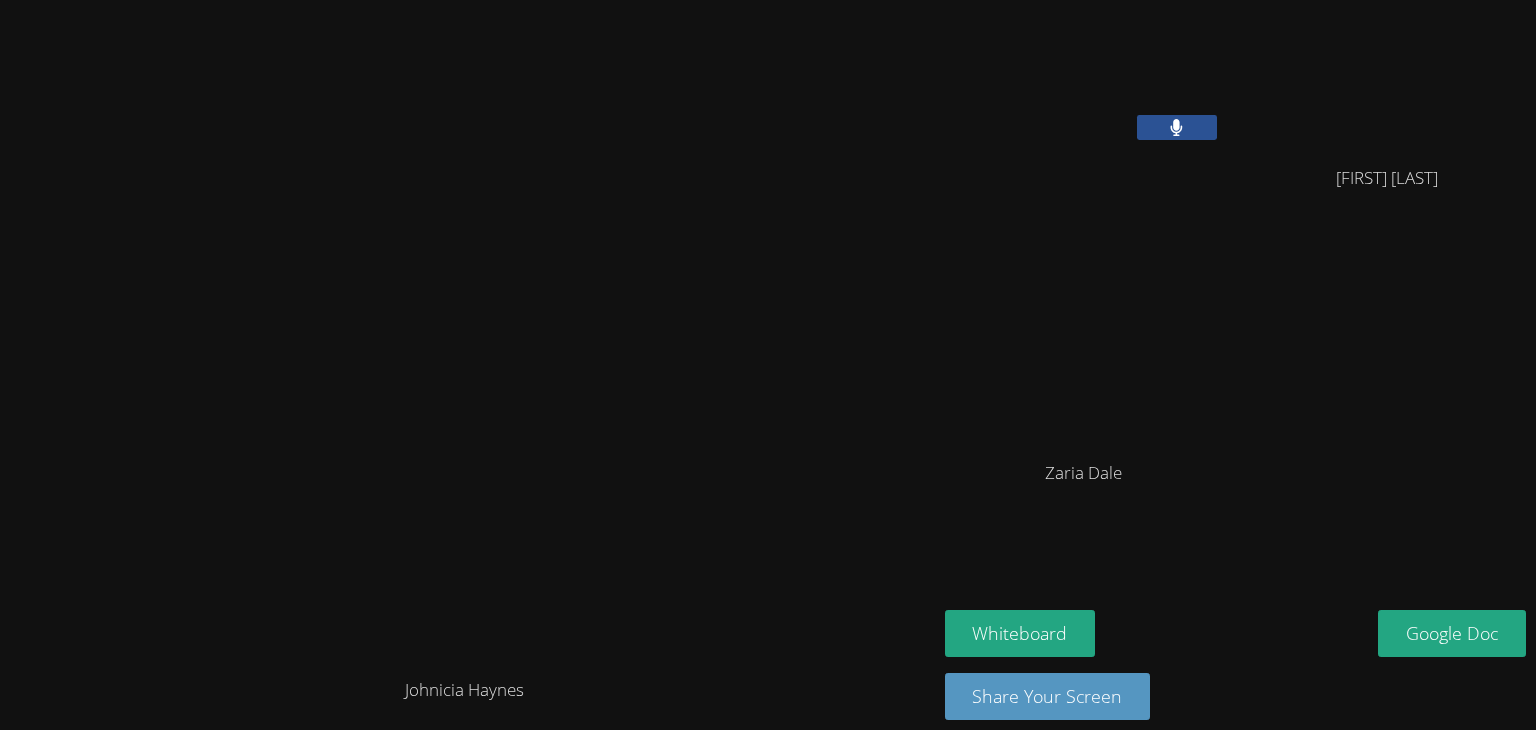 click at bounding box center (1177, 127) 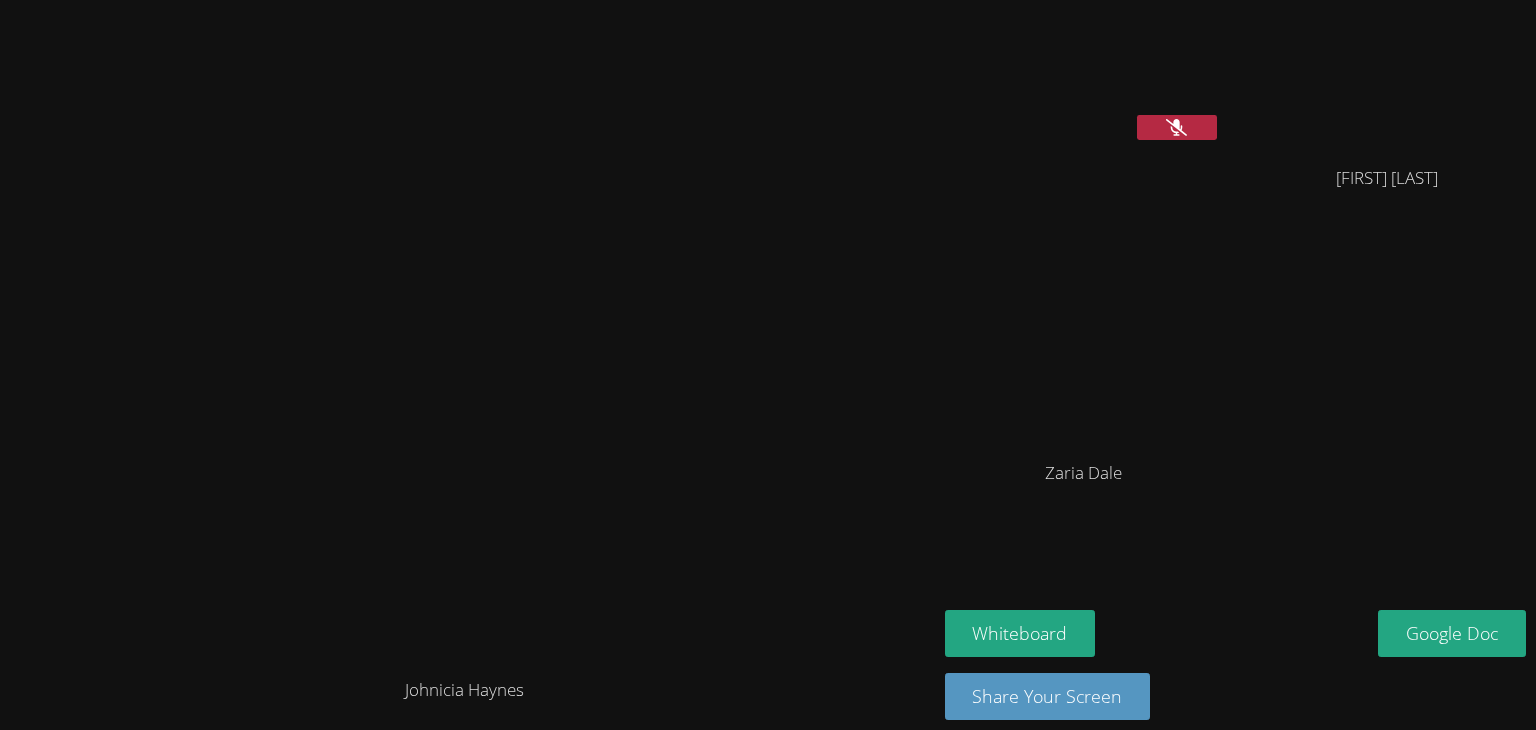 click at bounding box center [1177, 127] 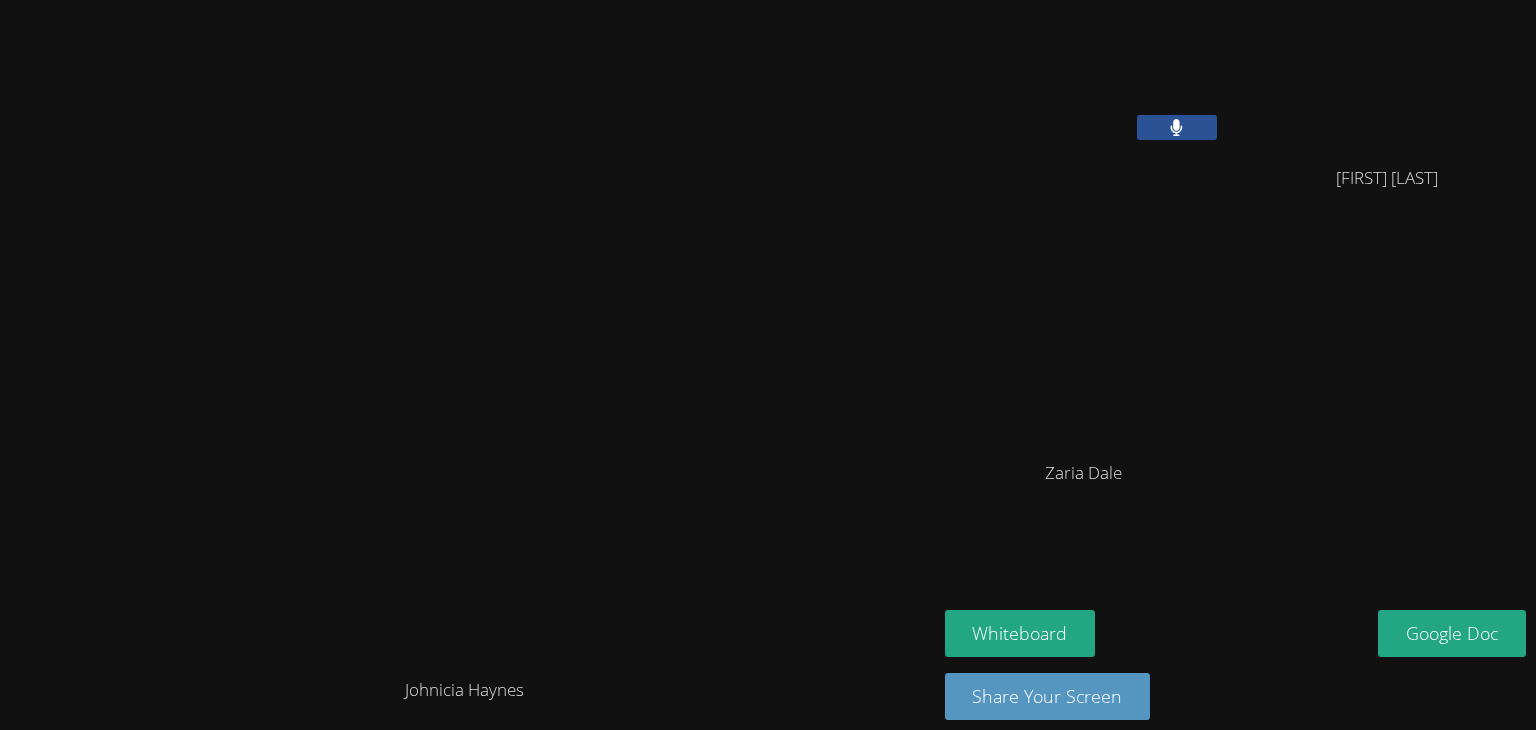 click at bounding box center (1177, 127) 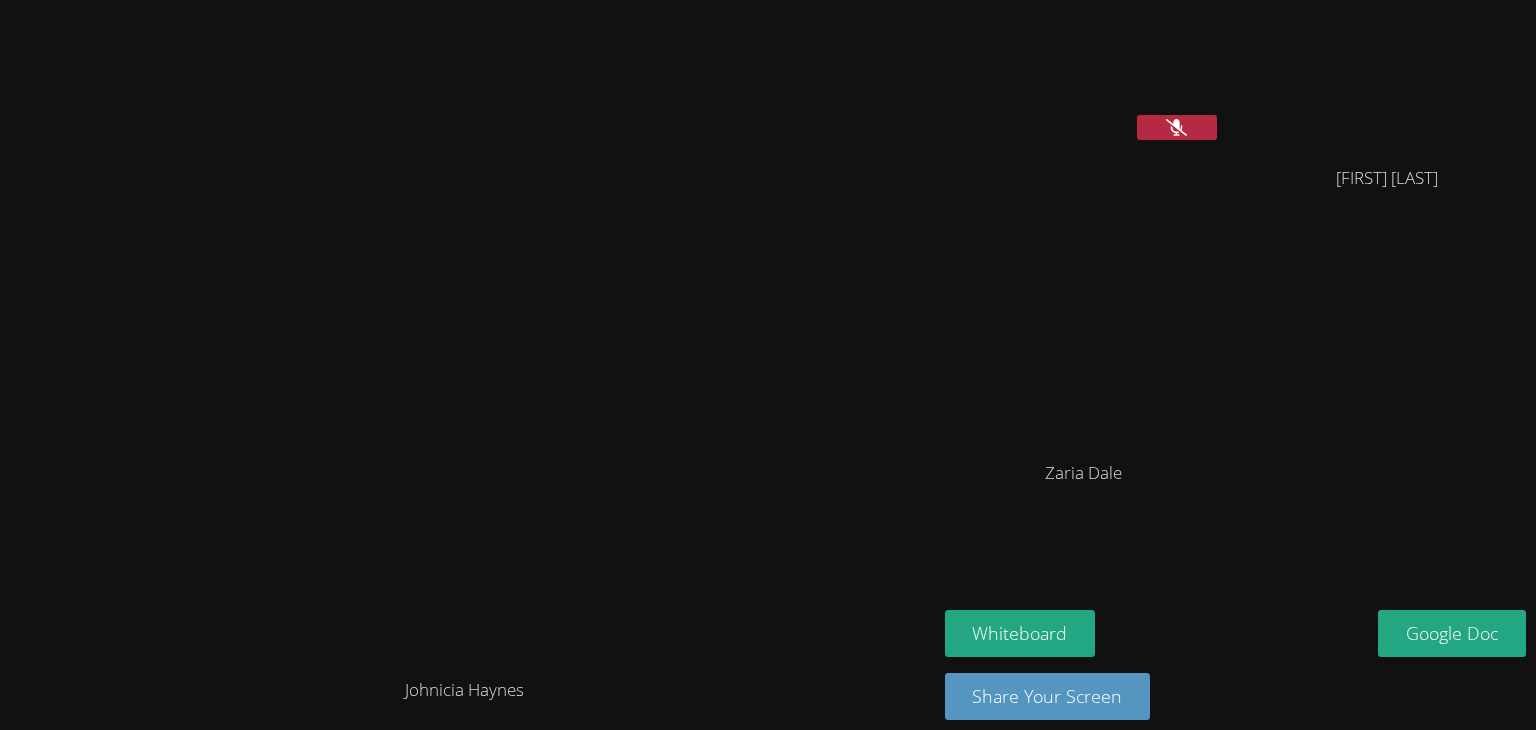 click at bounding box center [1177, 127] 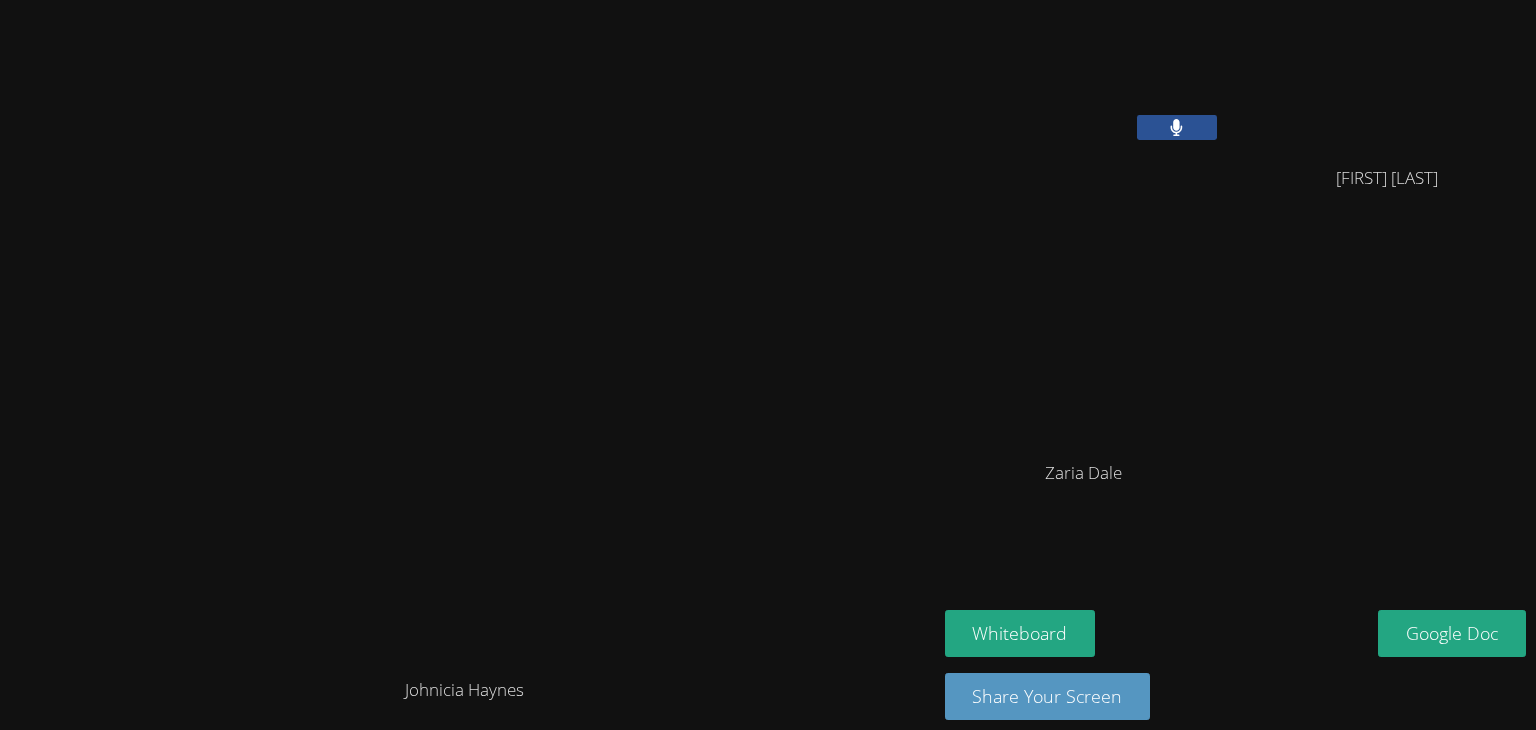 click at bounding box center (1177, 127) 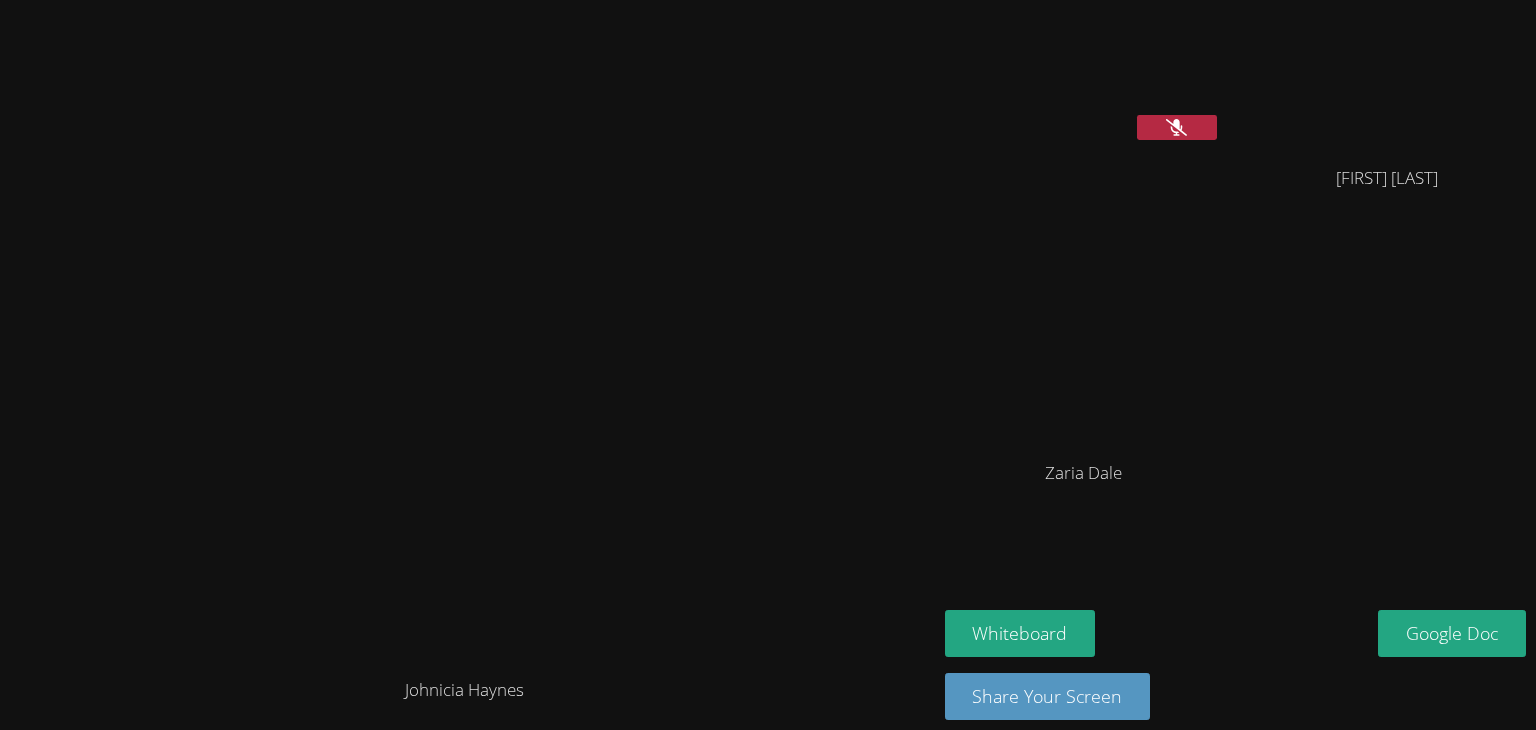 click at bounding box center (1177, 127) 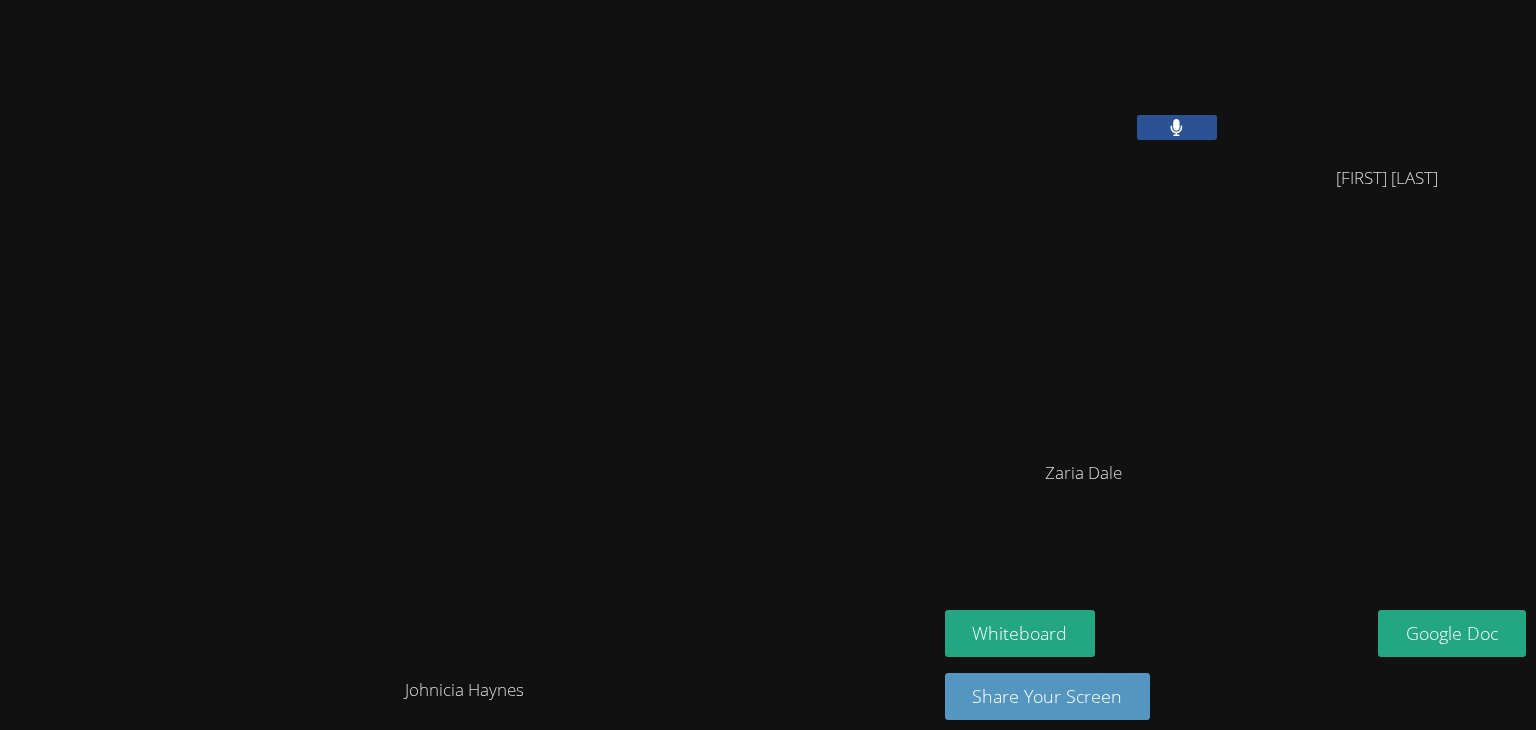 click at bounding box center [1177, 127] 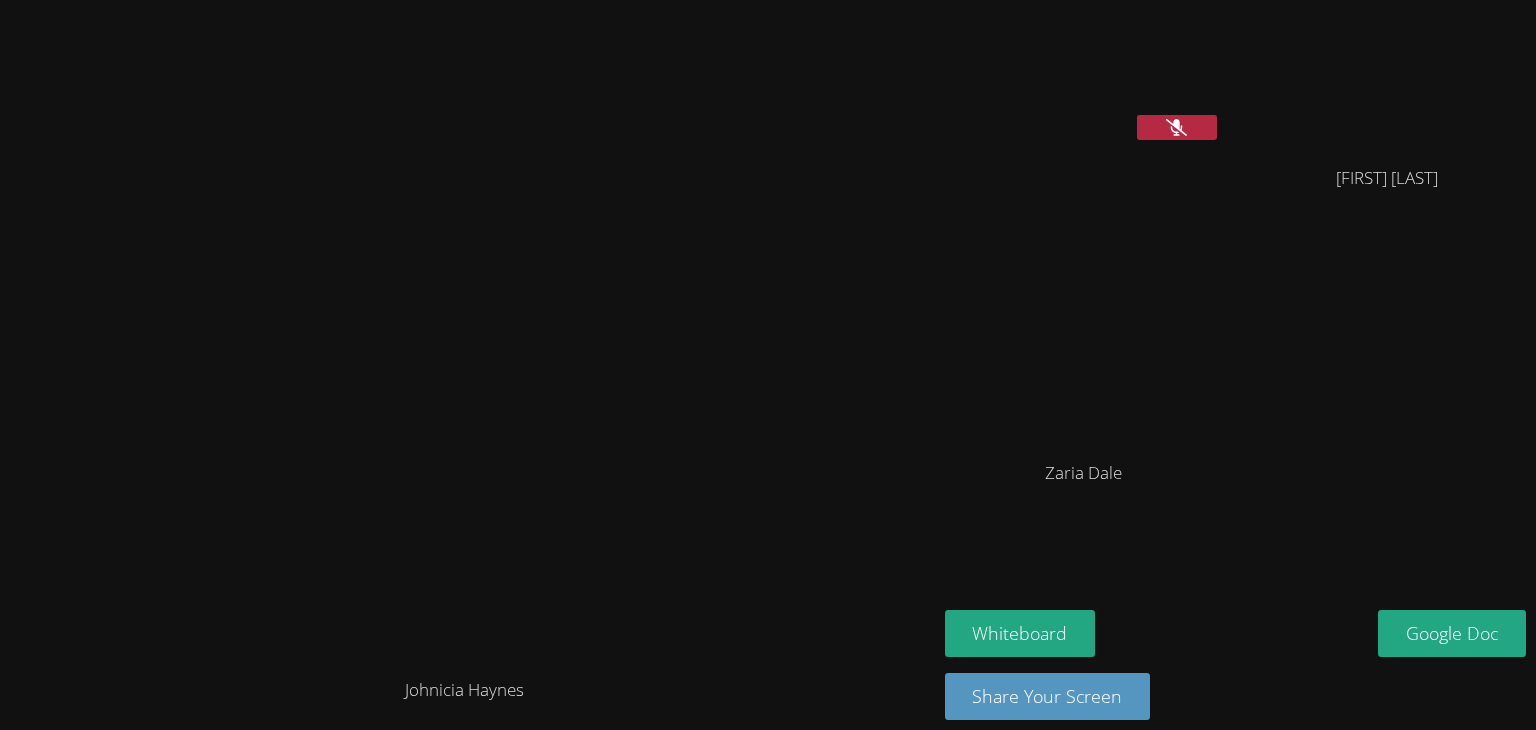 click 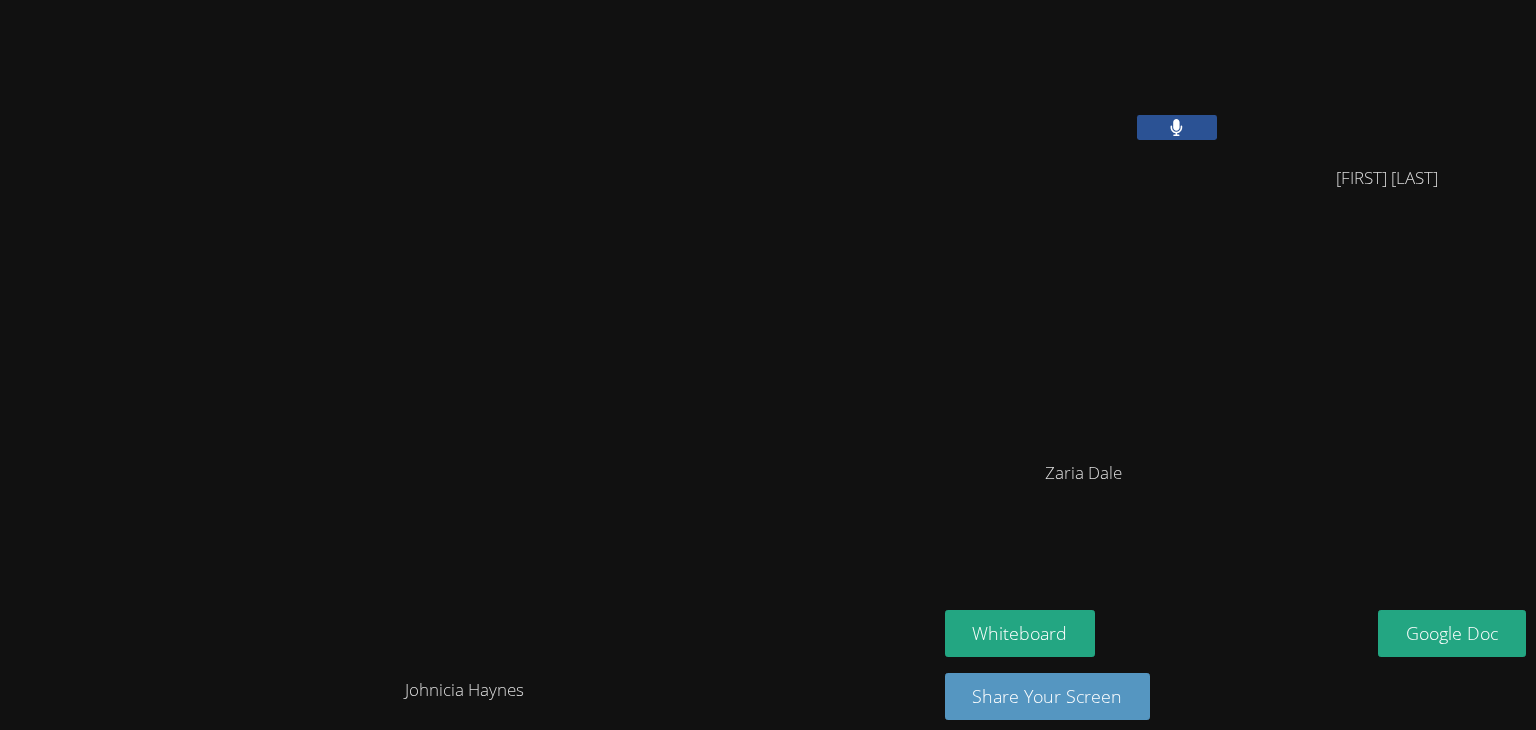 click 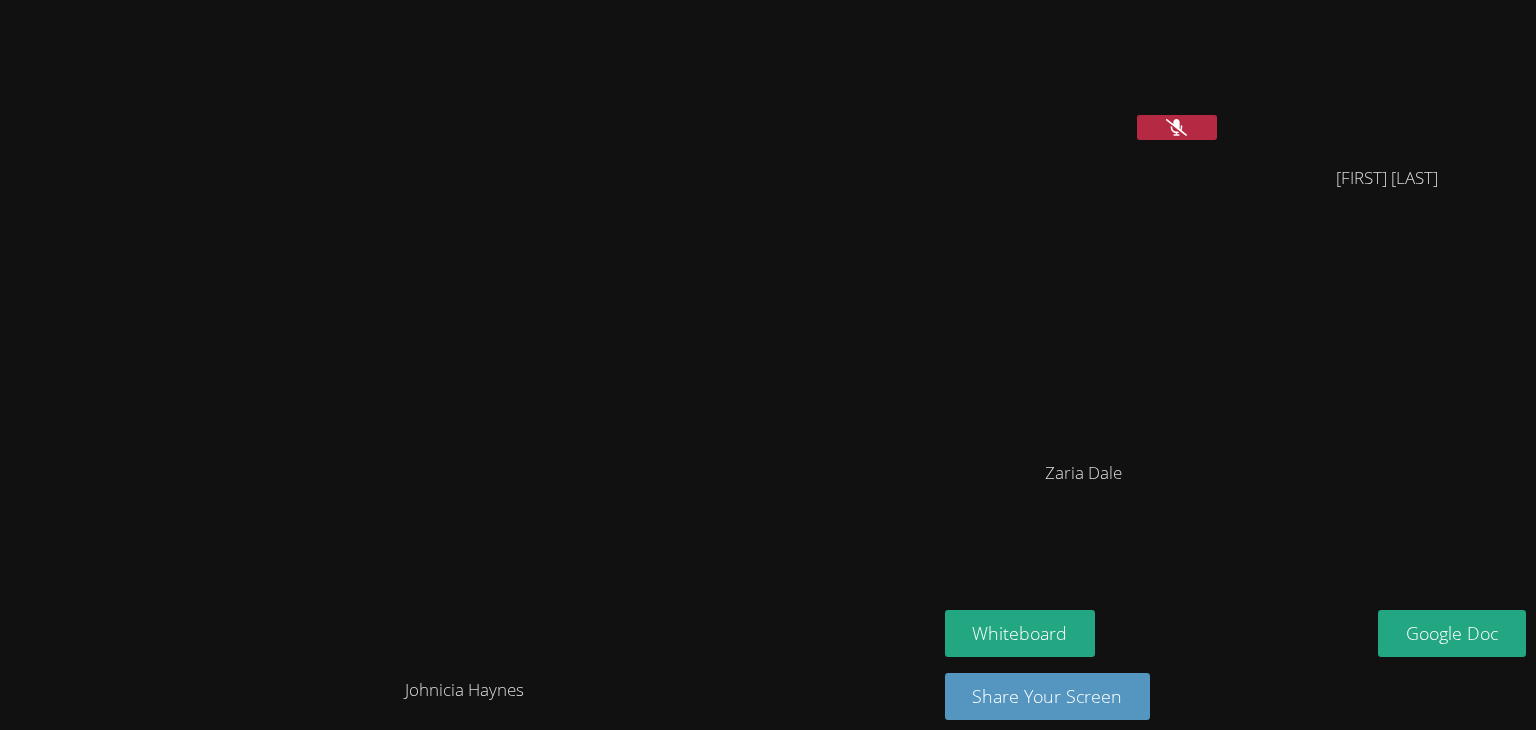 click at bounding box center (1177, 127) 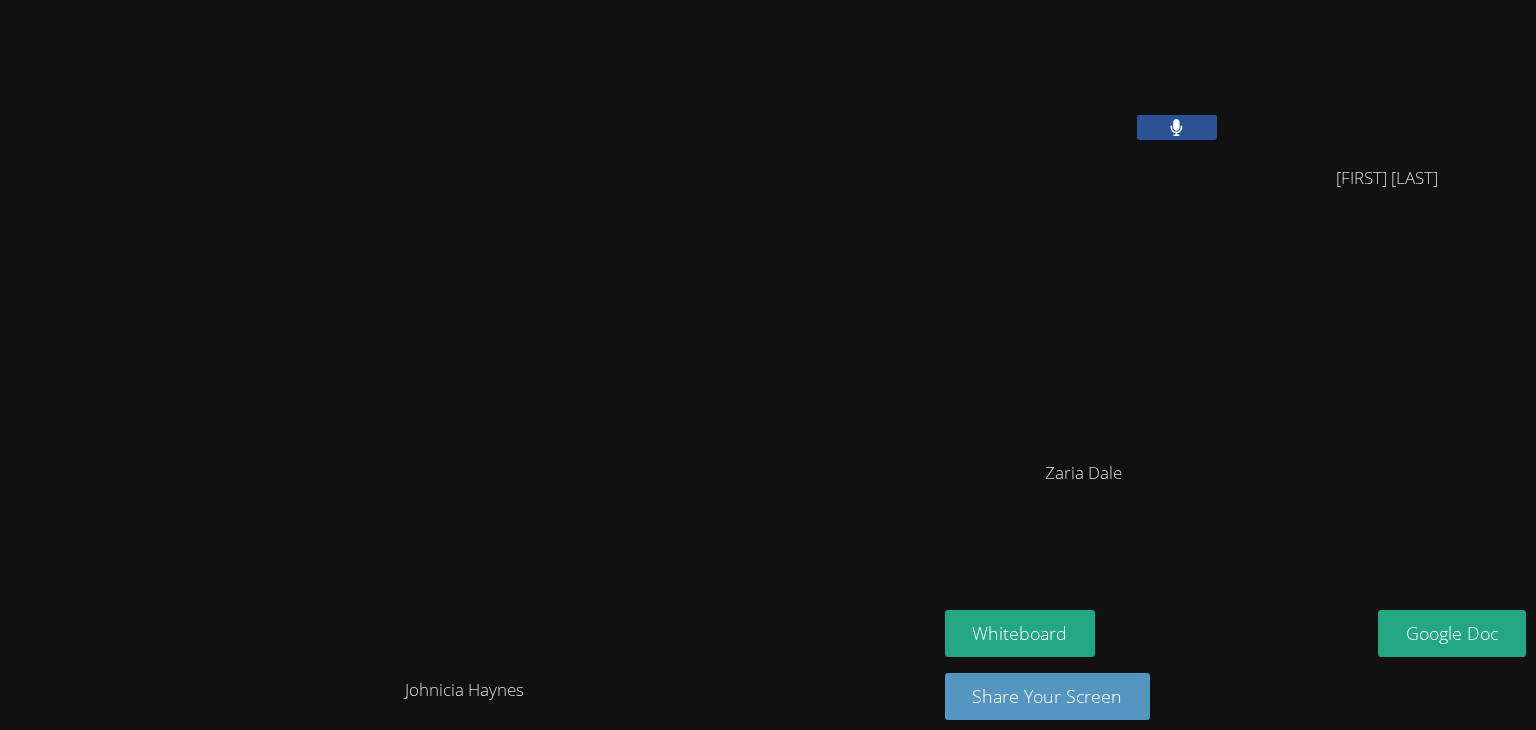 click at bounding box center [1177, 127] 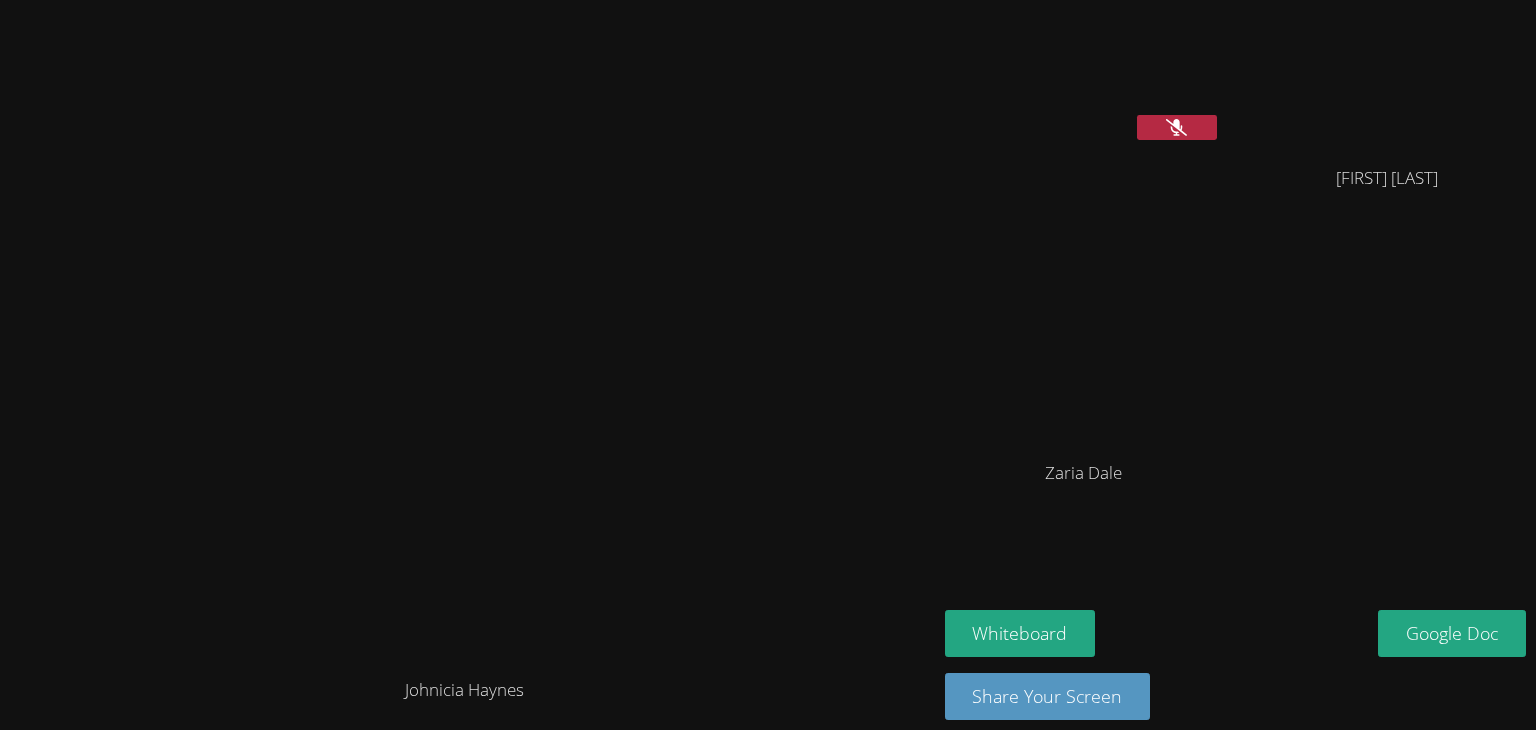 click at bounding box center [1177, 127] 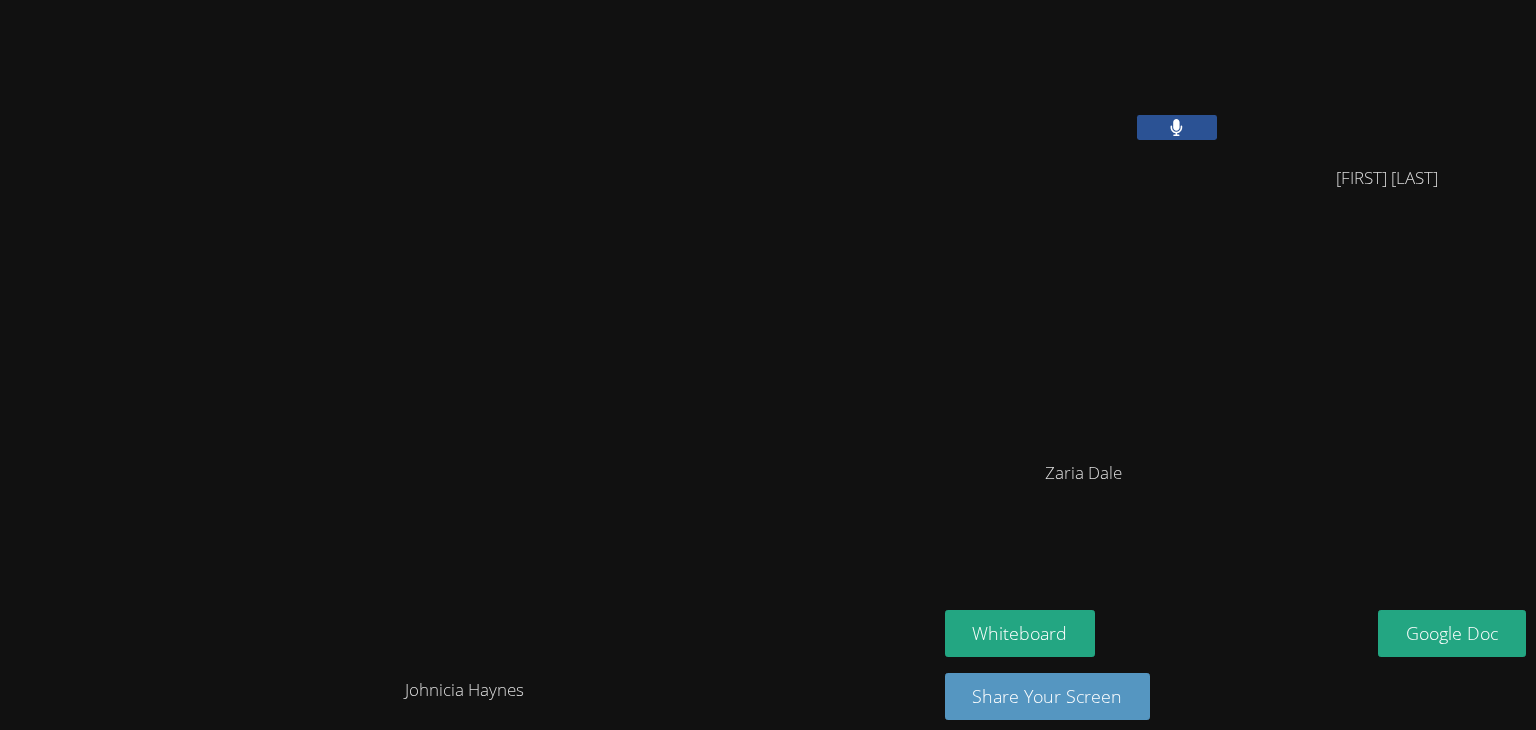 click at bounding box center (1177, 127) 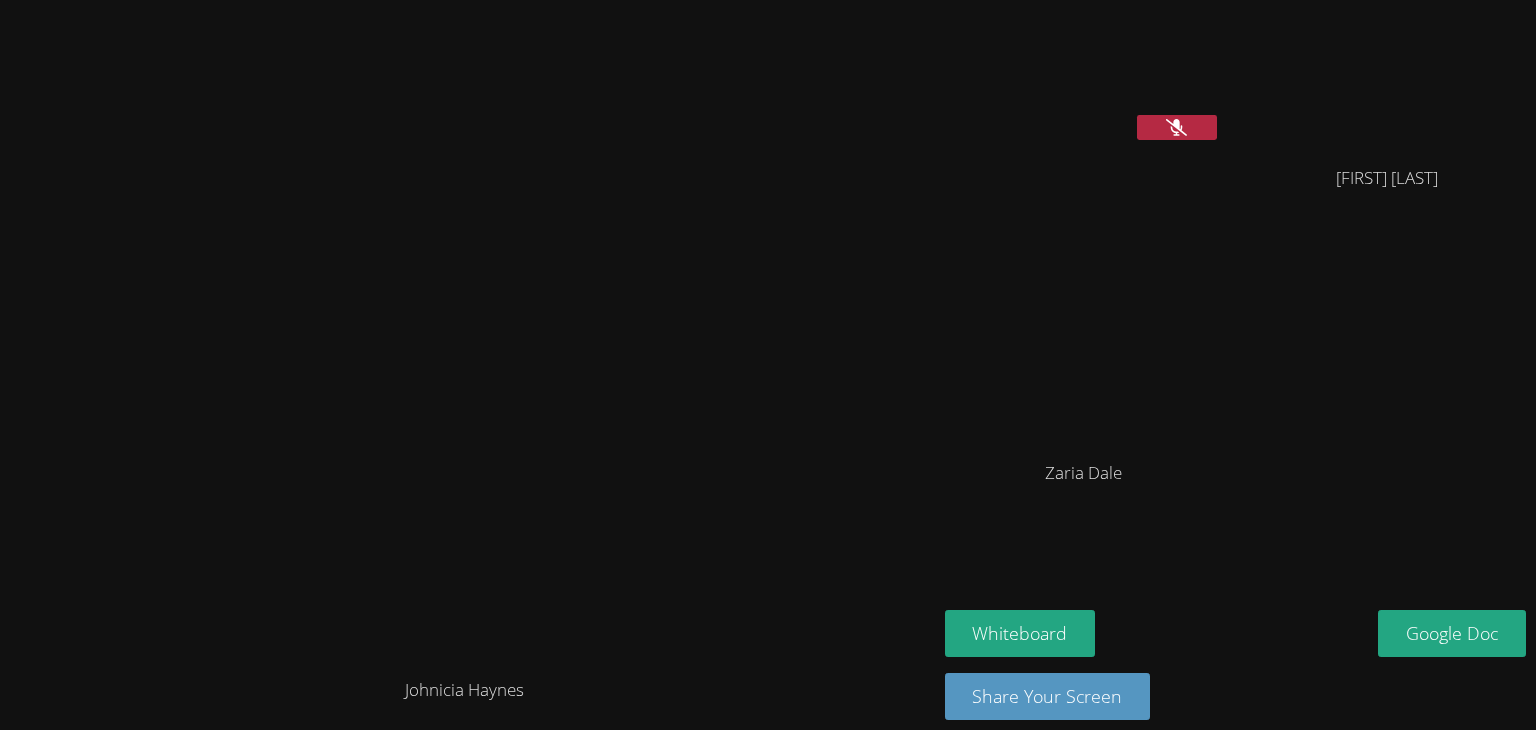 click at bounding box center [1177, 127] 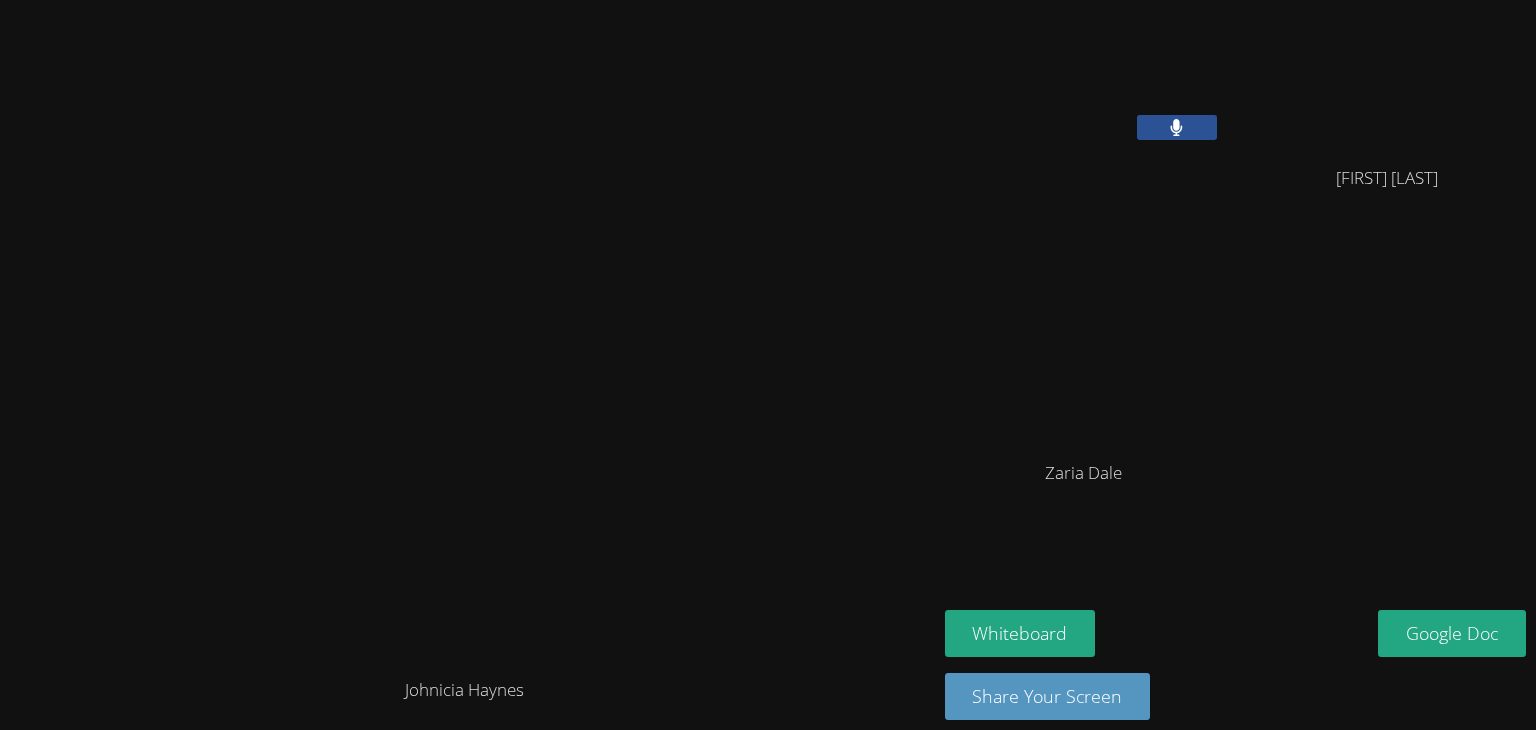 click at bounding box center [1177, 127] 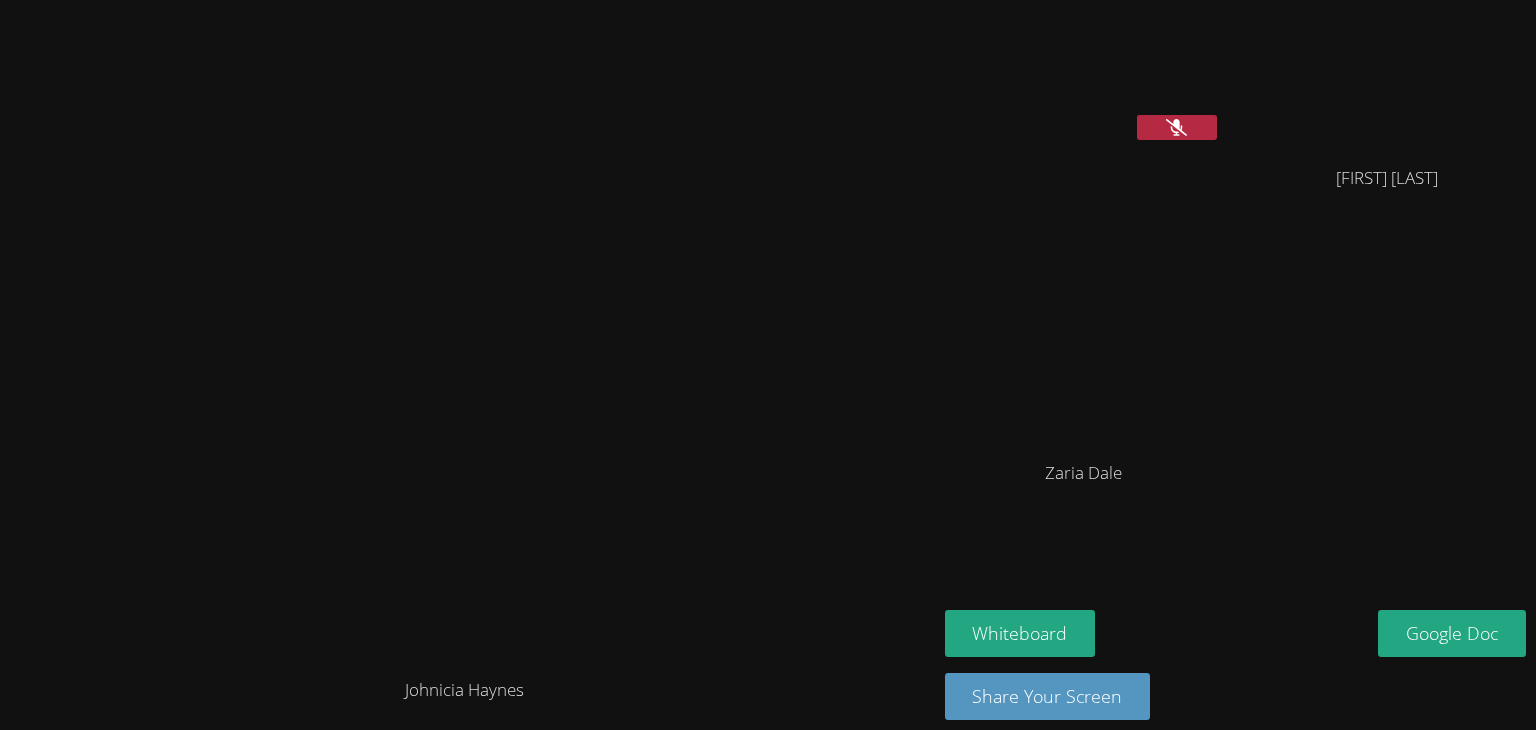 click 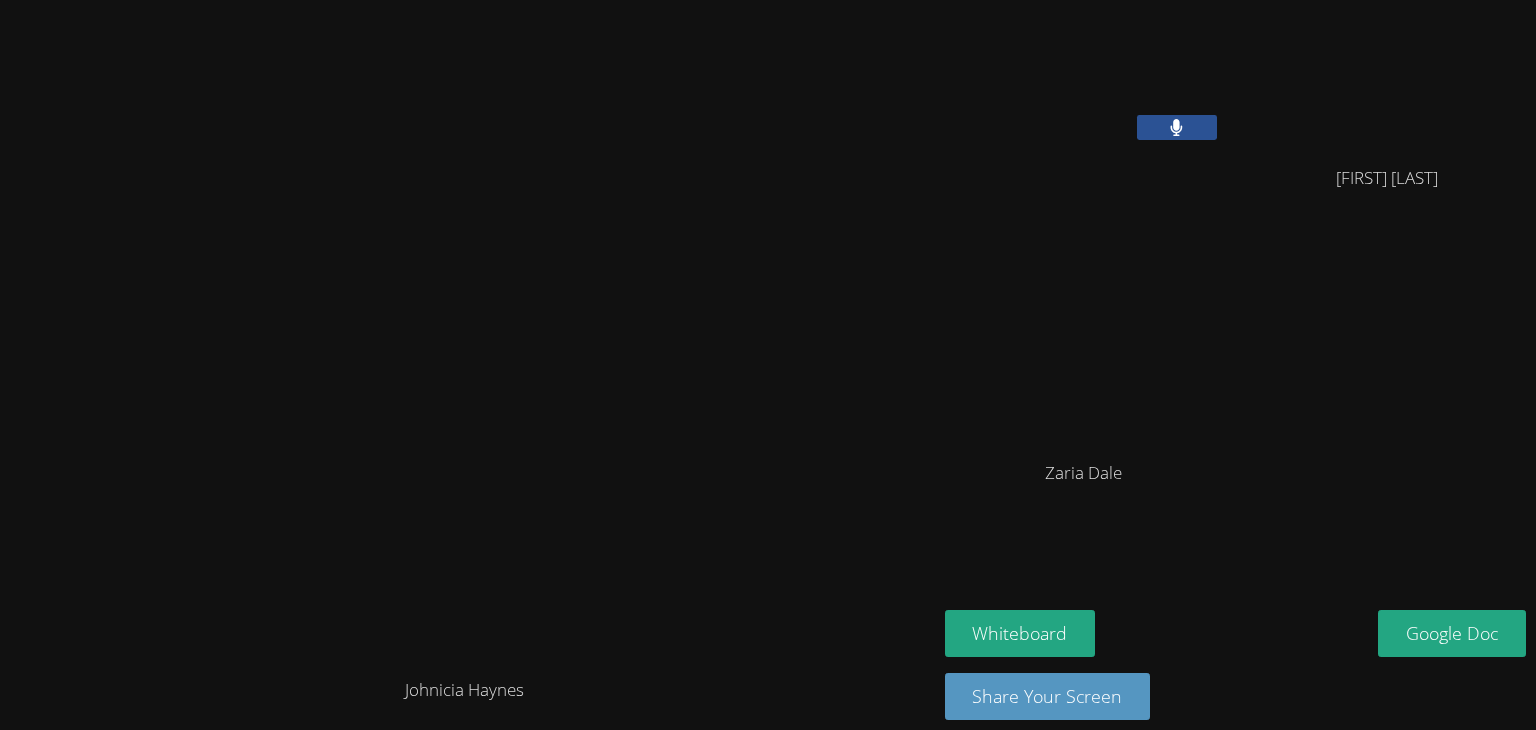 click 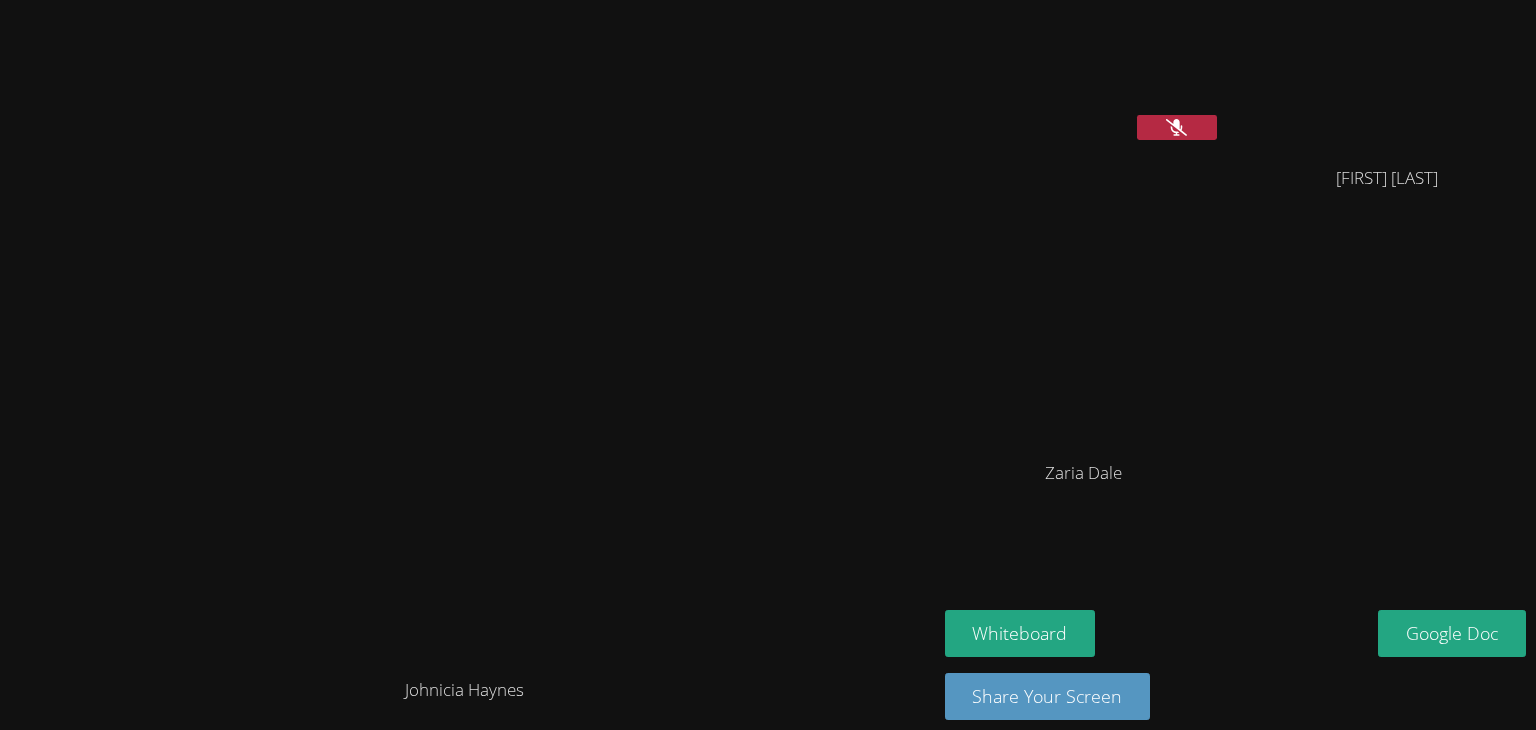 click 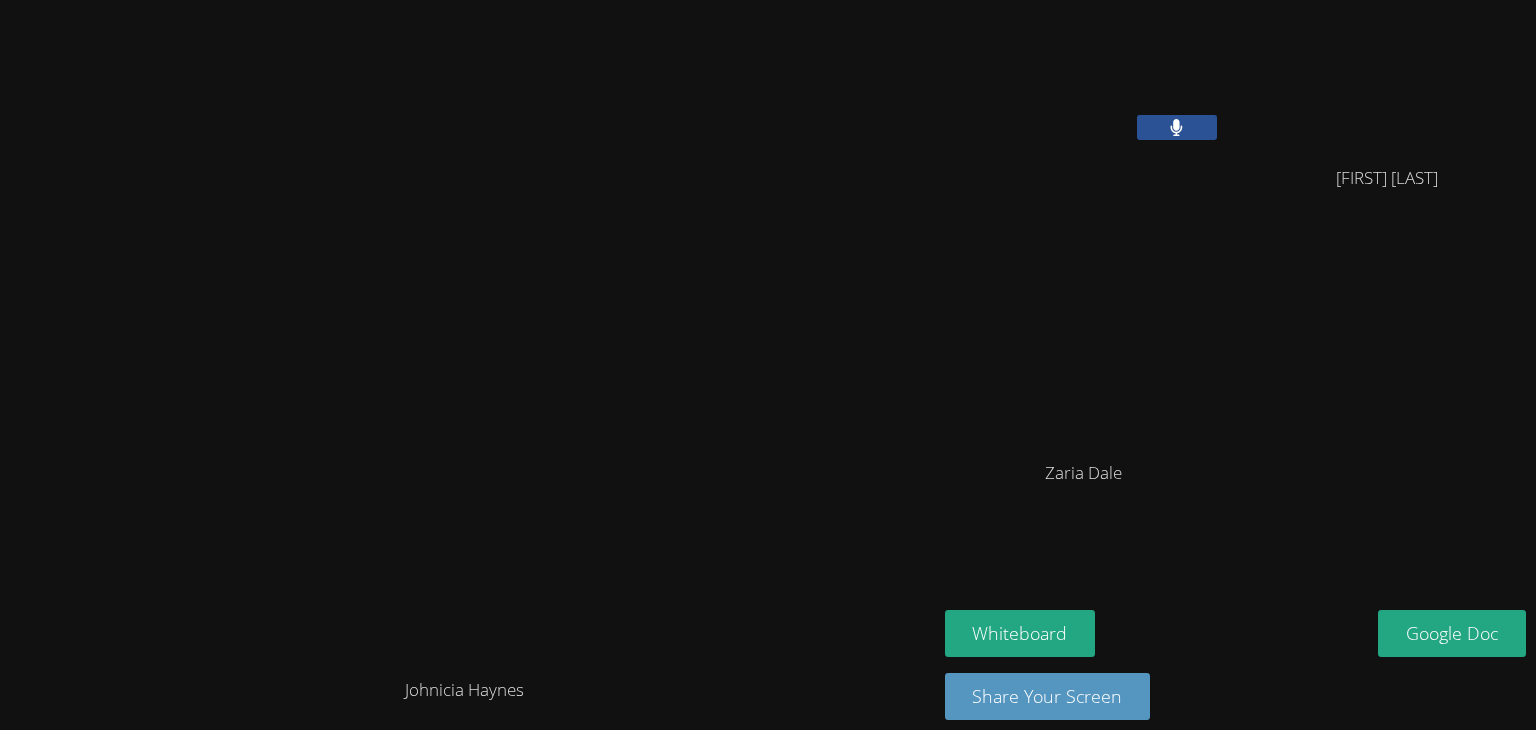 click at bounding box center (1177, 127) 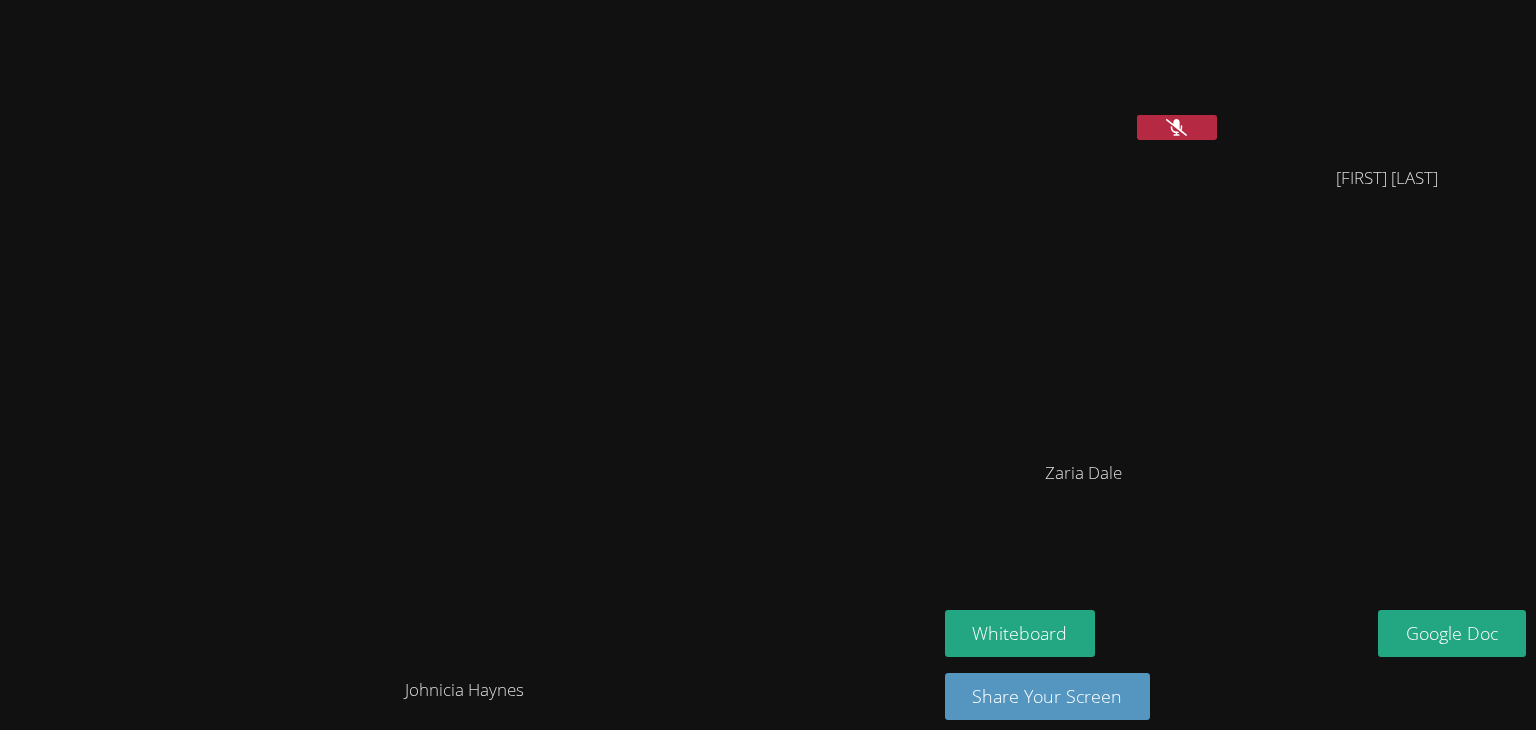 click at bounding box center (1177, 127) 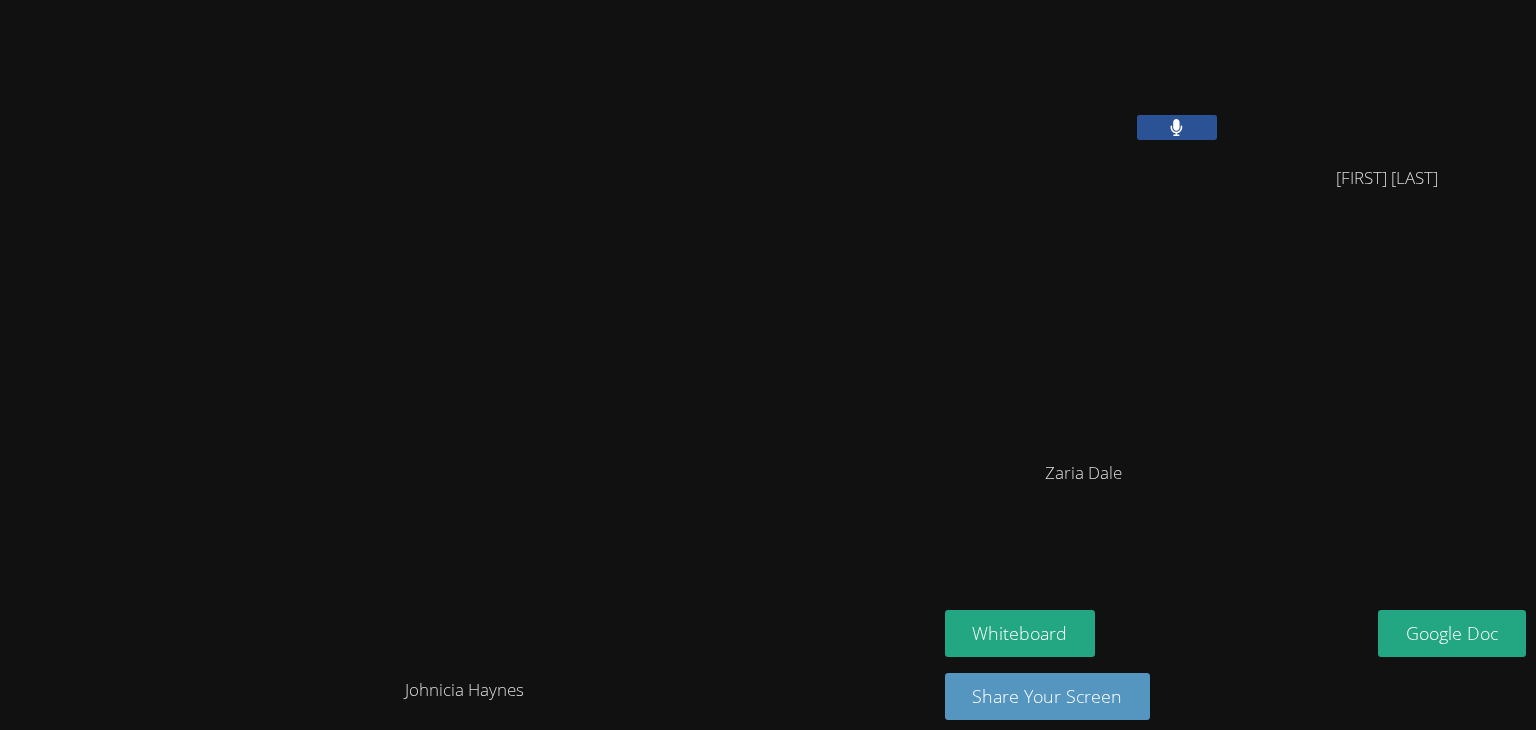 click at bounding box center [1177, 127] 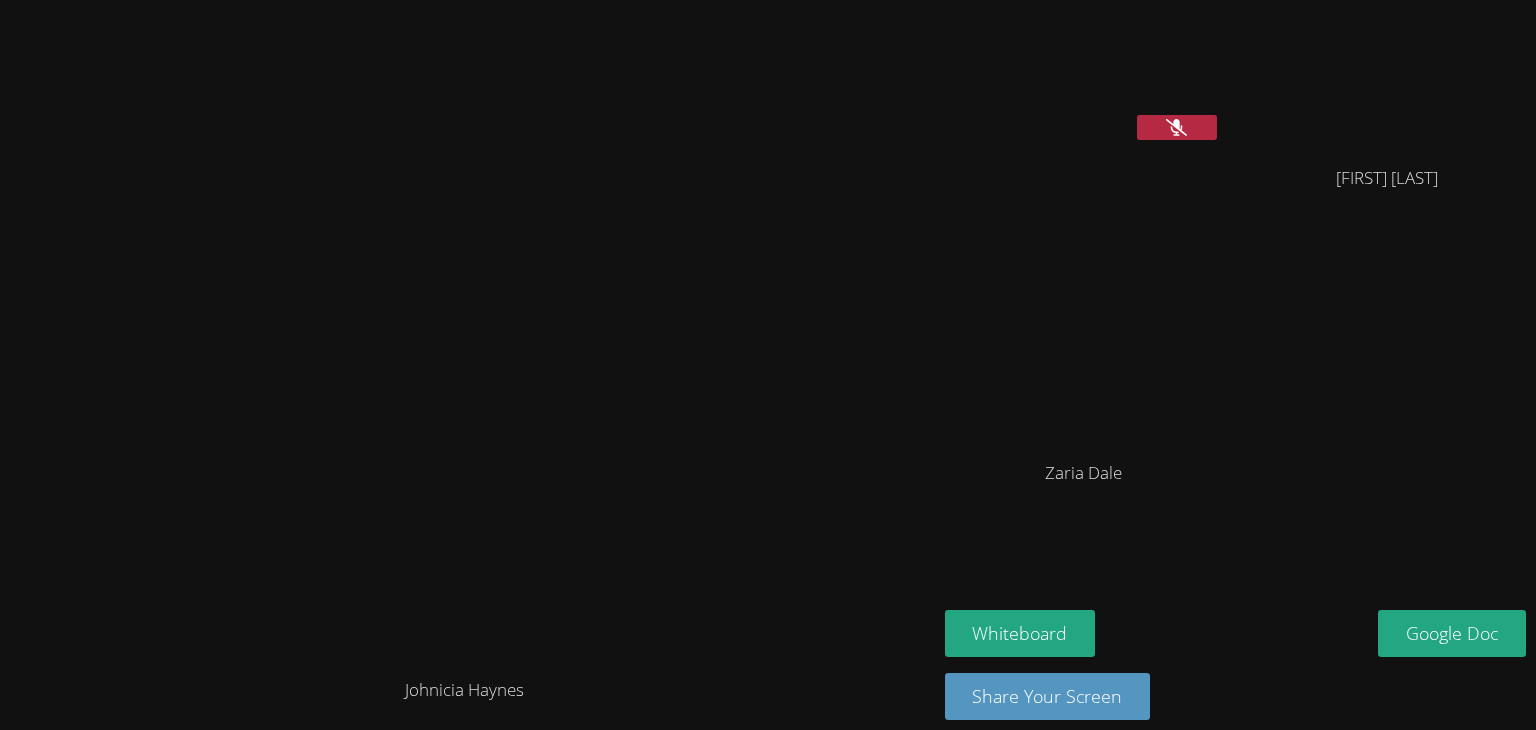 click at bounding box center [1084, 79] 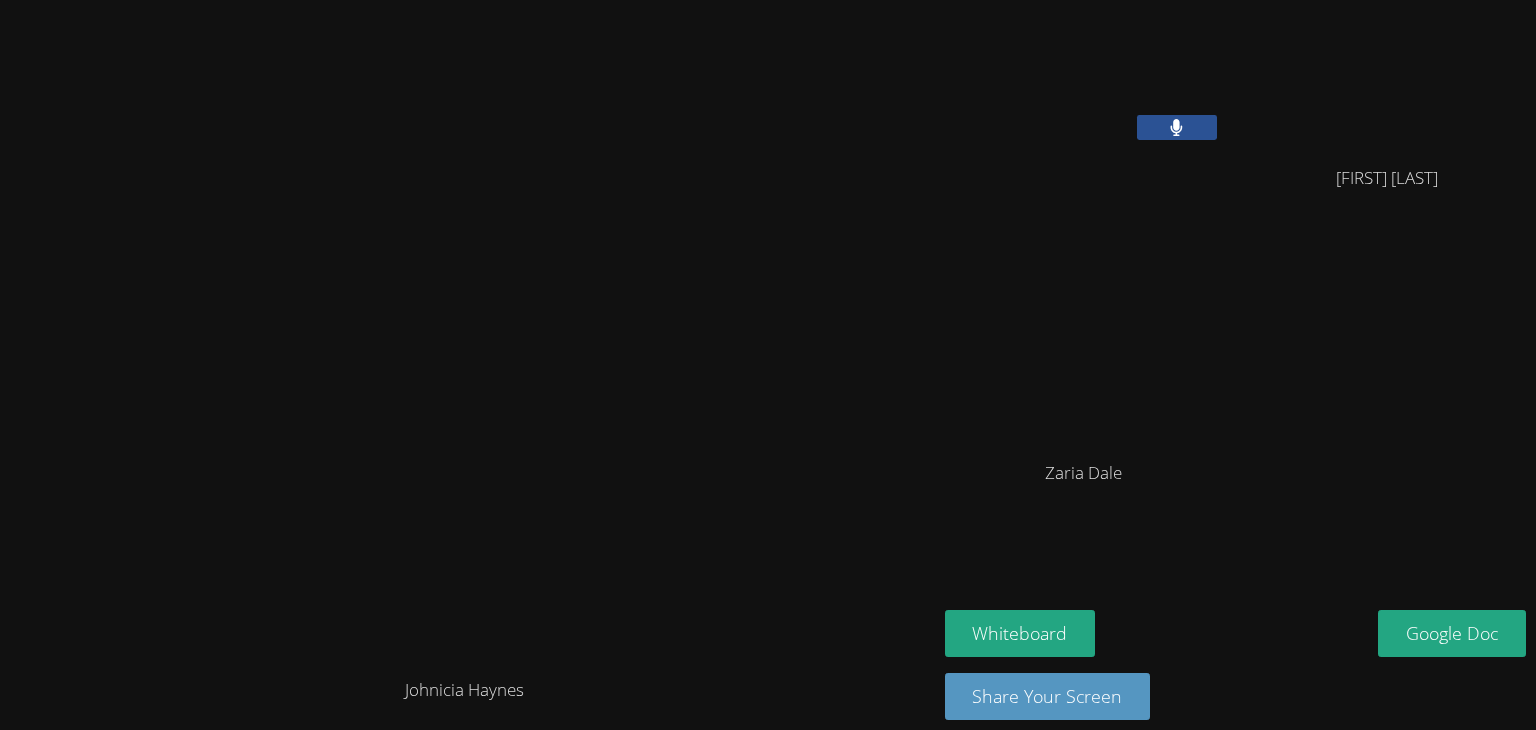 click at bounding box center [1177, 127] 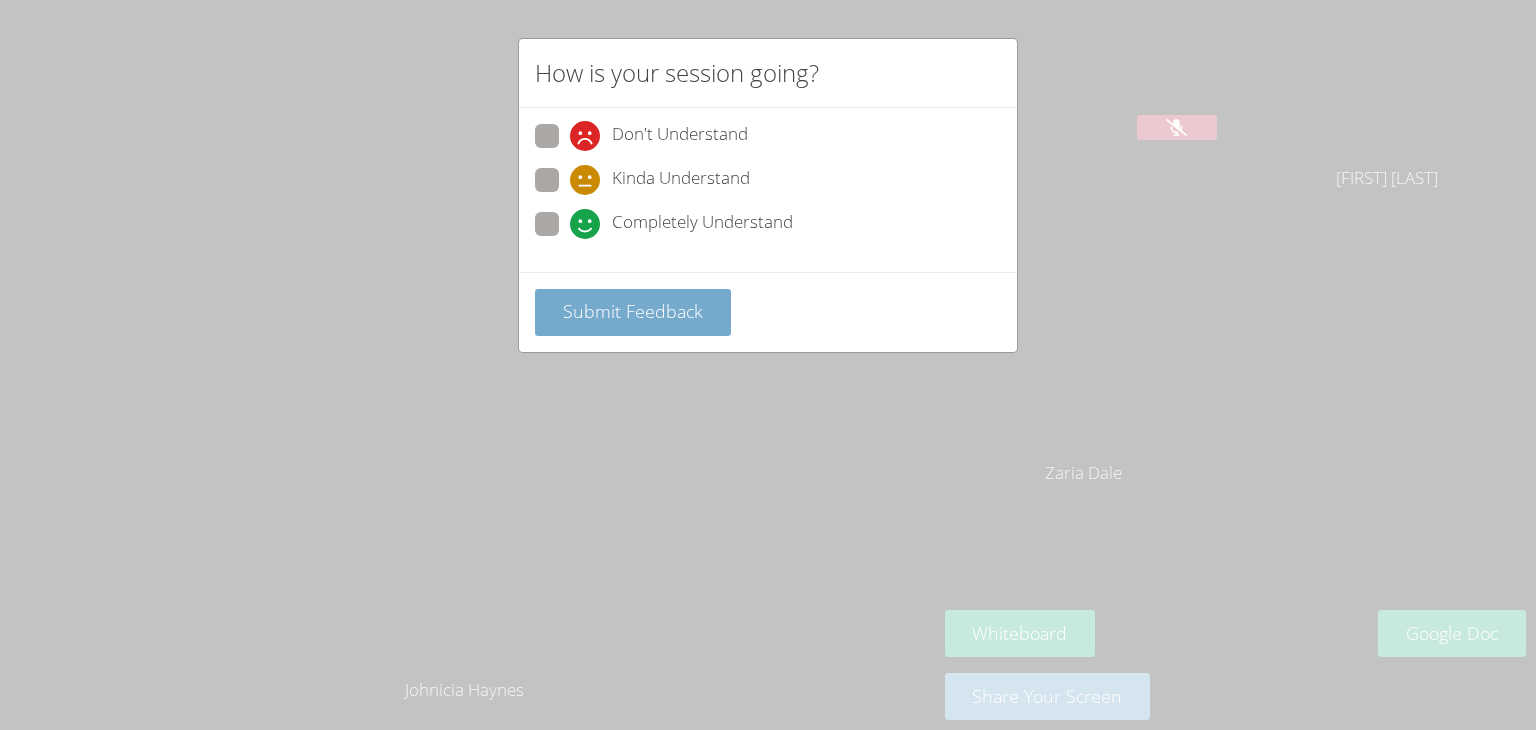 click on "Submit Feedback" at bounding box center [633, 311] 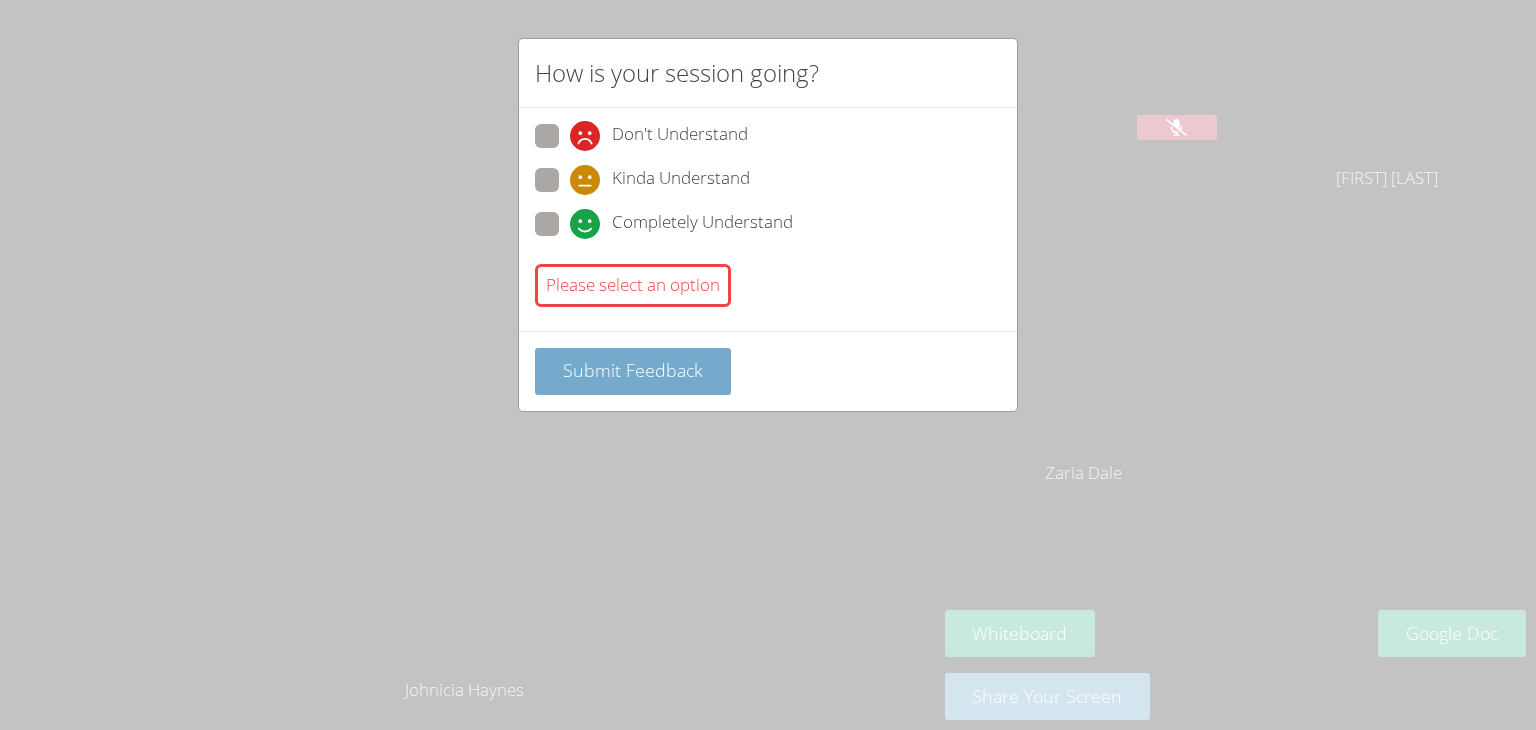 click on "Submit Feedback" at bounding box center [633, 371] 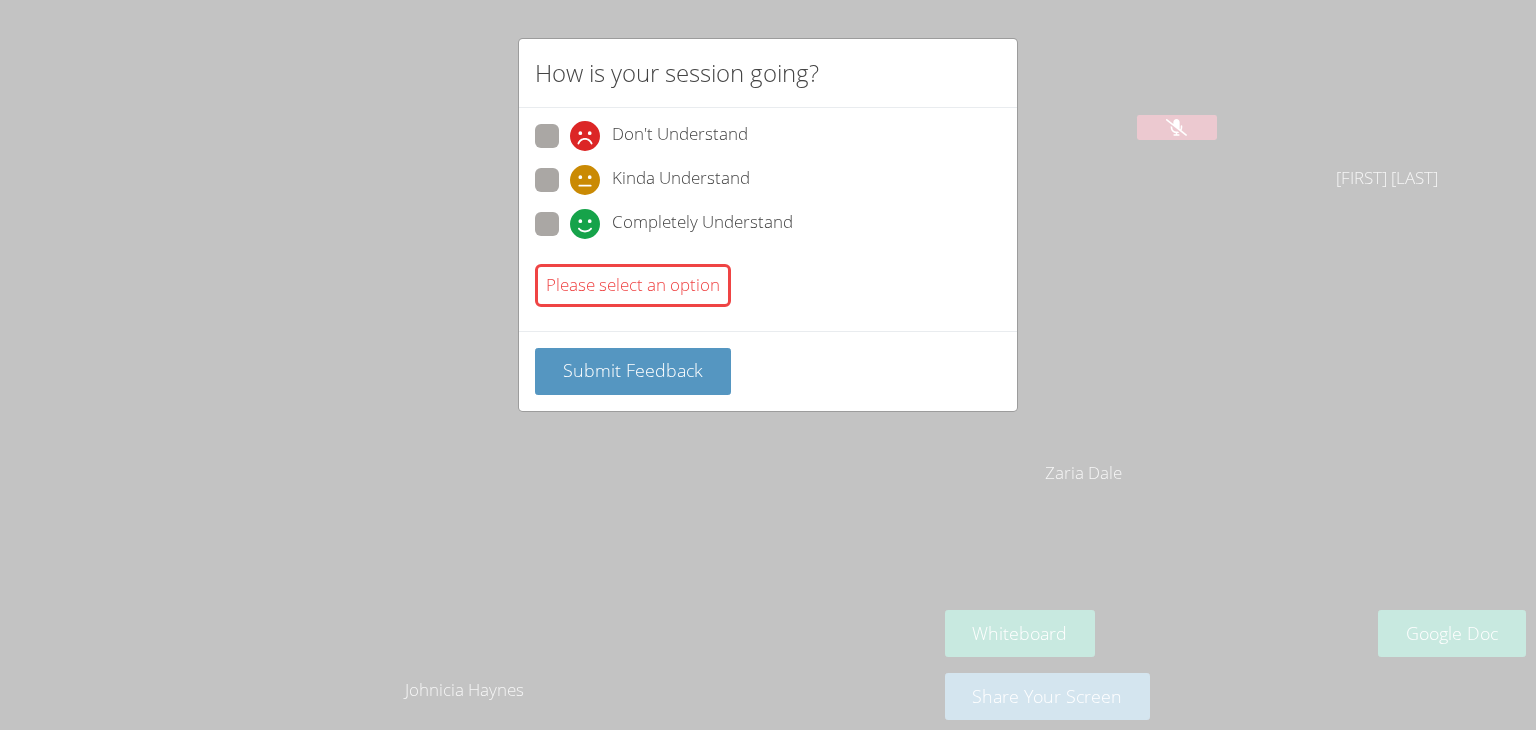 click at bounding box center [570, 195] 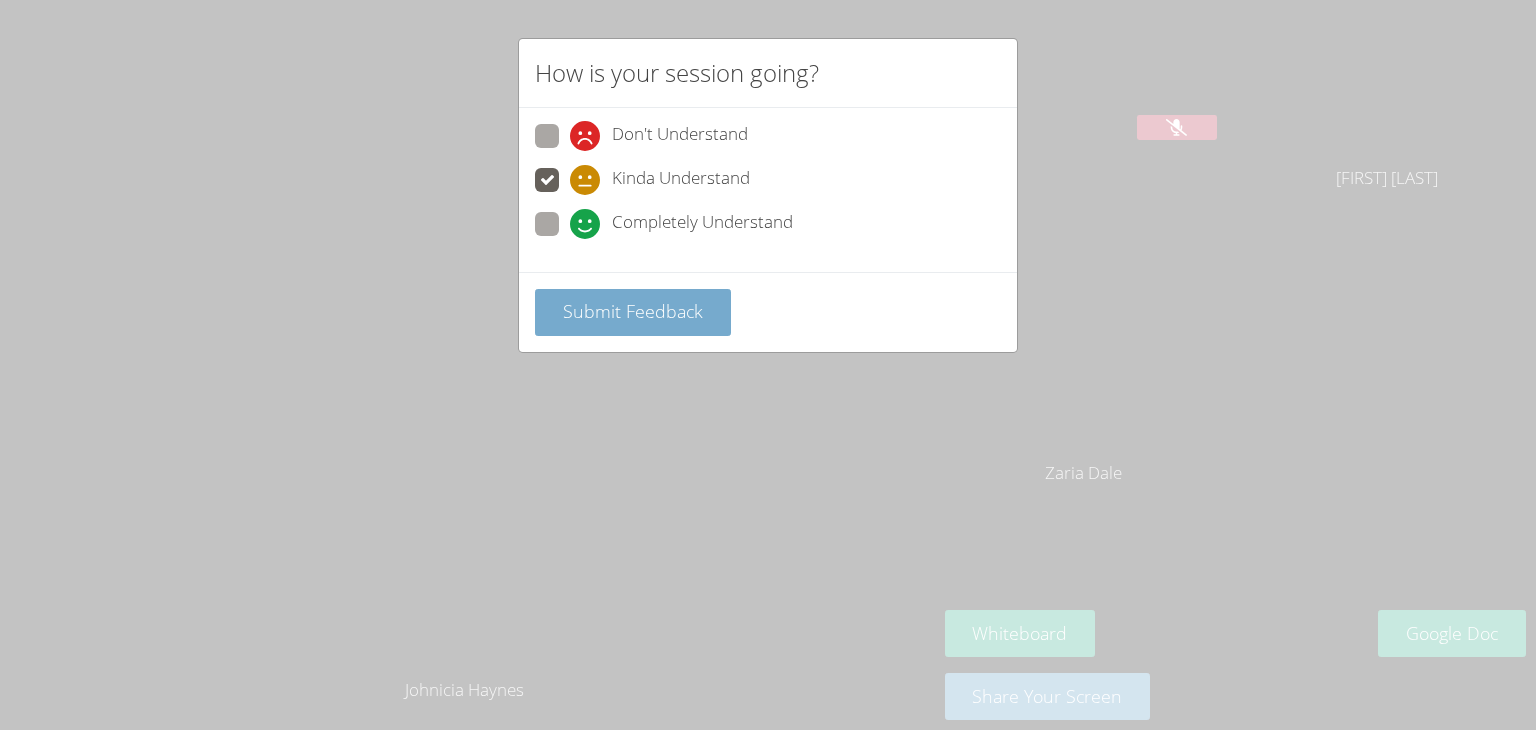 click on "Submit Feedback" at bounding box center [633, 311] 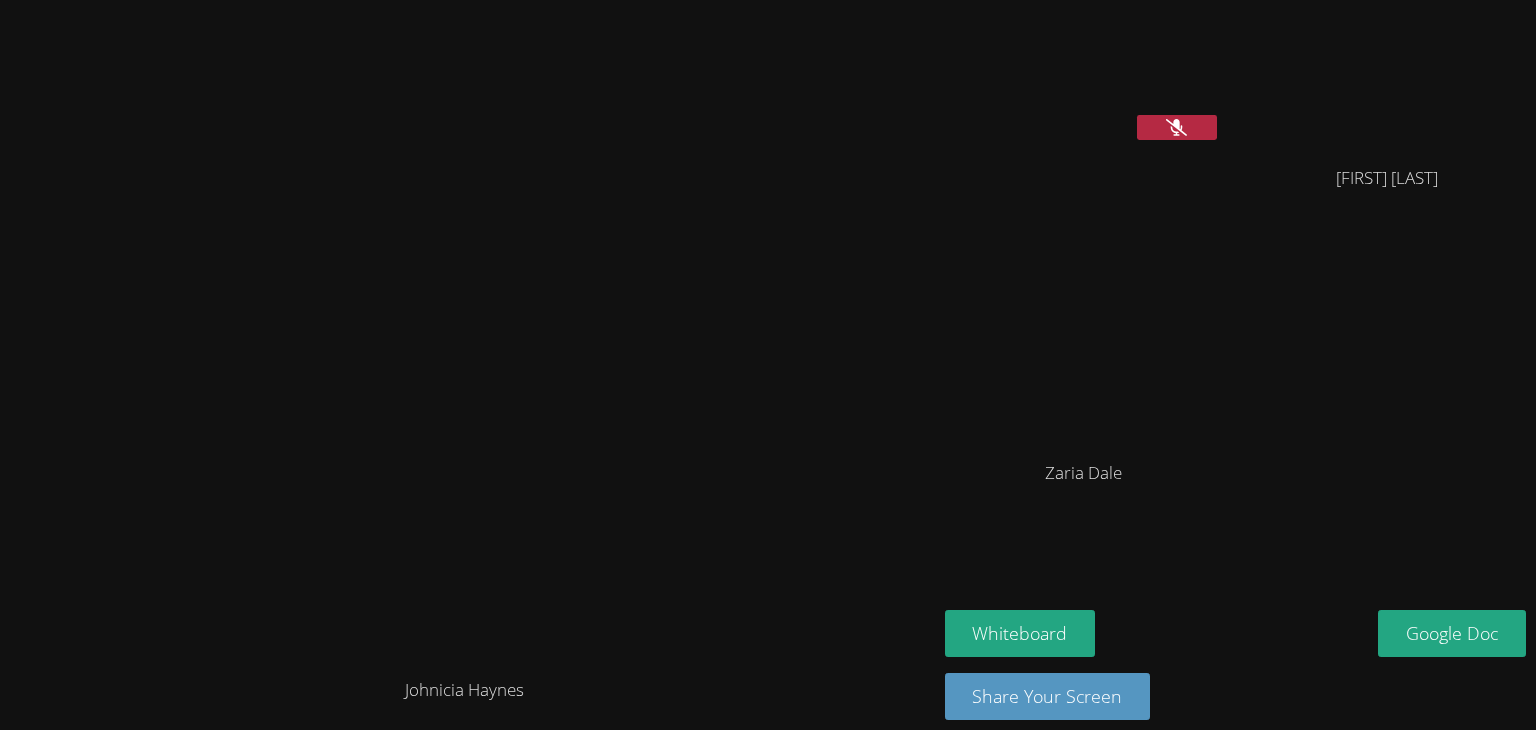 click 